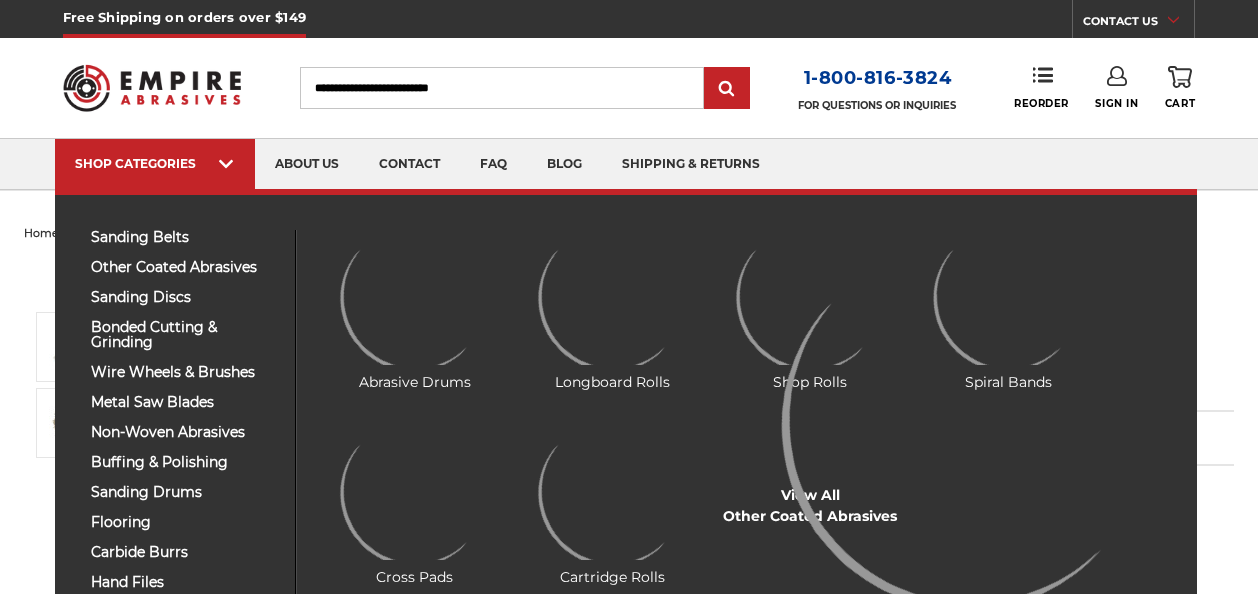 scroll, scrollTop: 0, scrollLeft: 0, axis: both 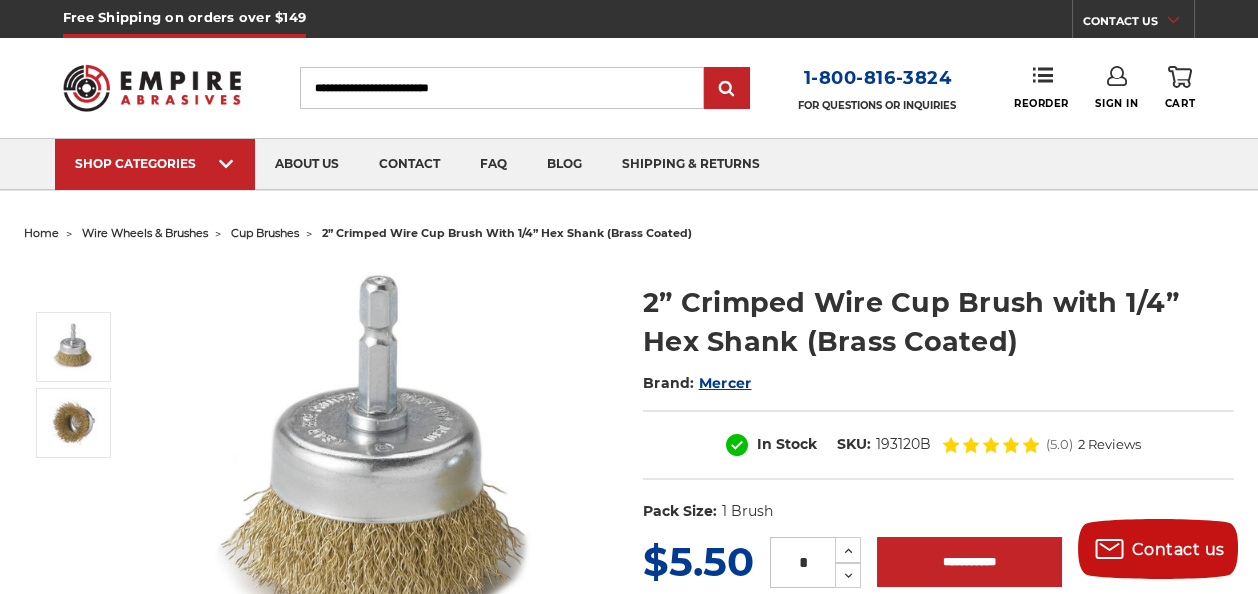 click on "cup brushes" at bounding box center [265, 233] 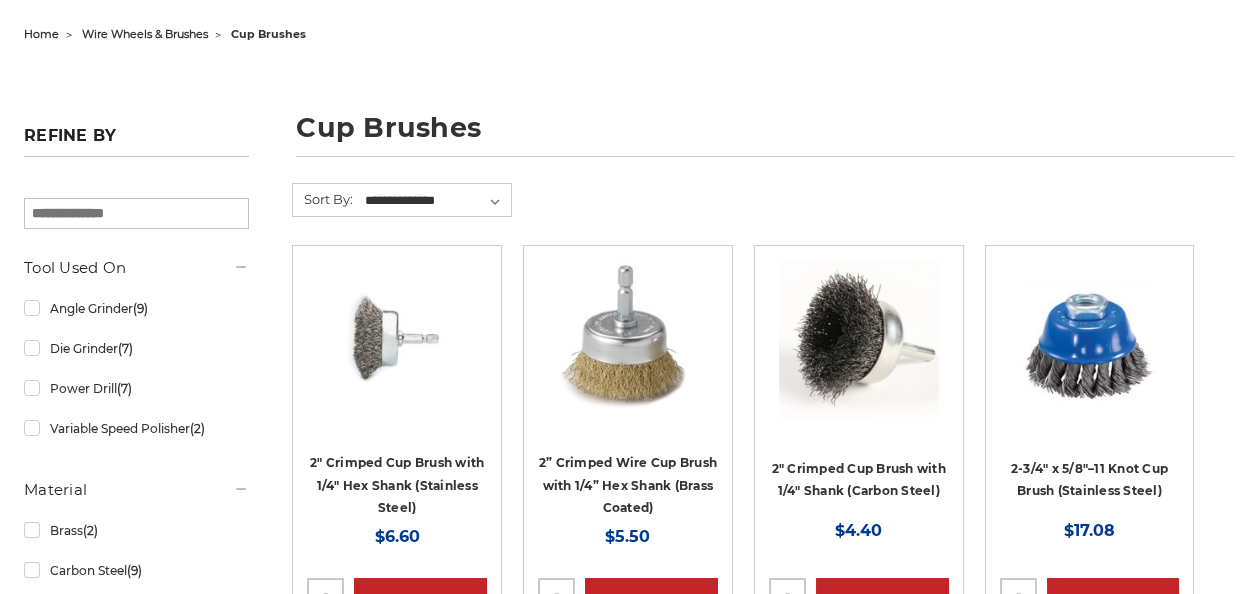 scroll, scrollTop: 399, scrollLeft: 0, axis: vertical 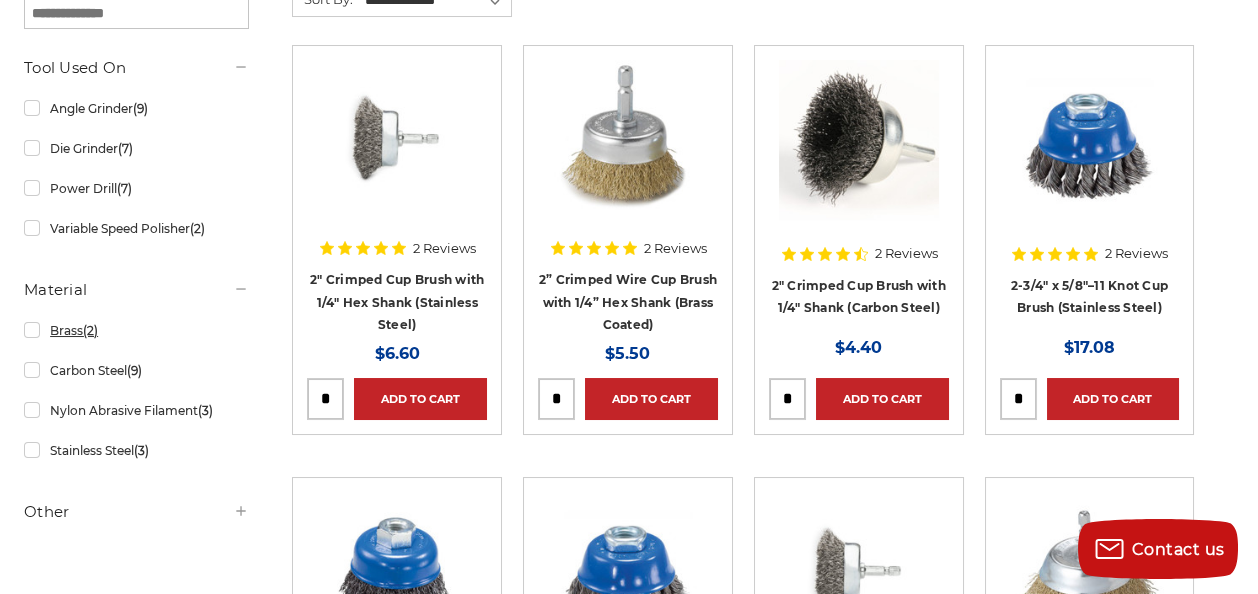 click on "Brass
(2)" at bounding box center (136, 330) 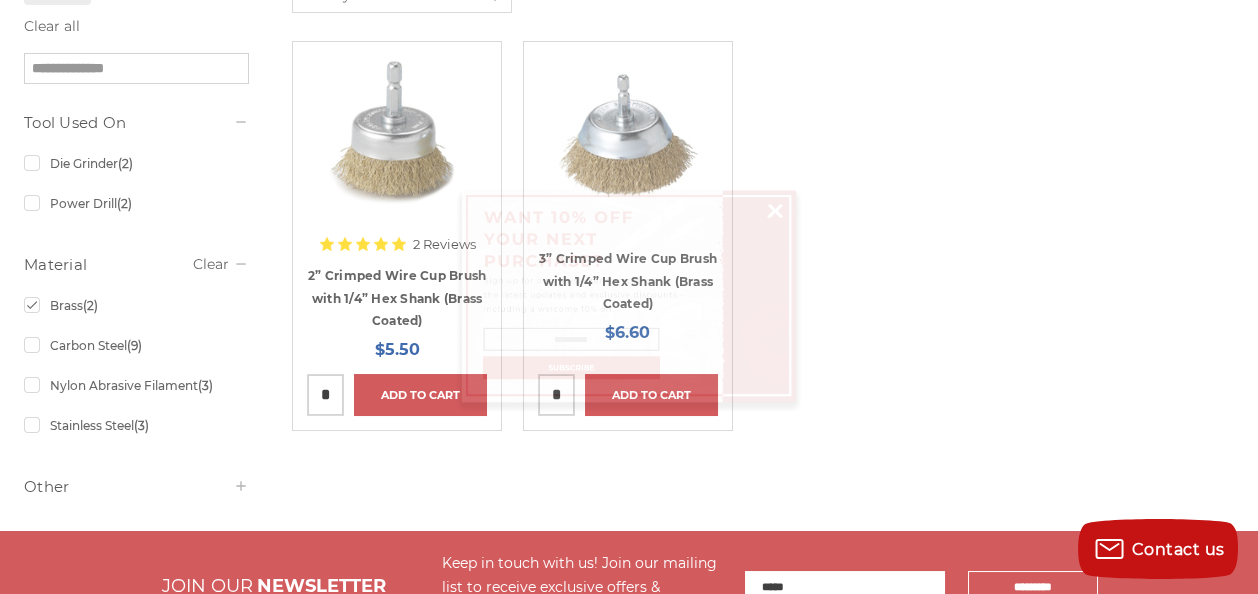 scroll, scrollTop: 399, scrollLeft: 0, axis: vertical 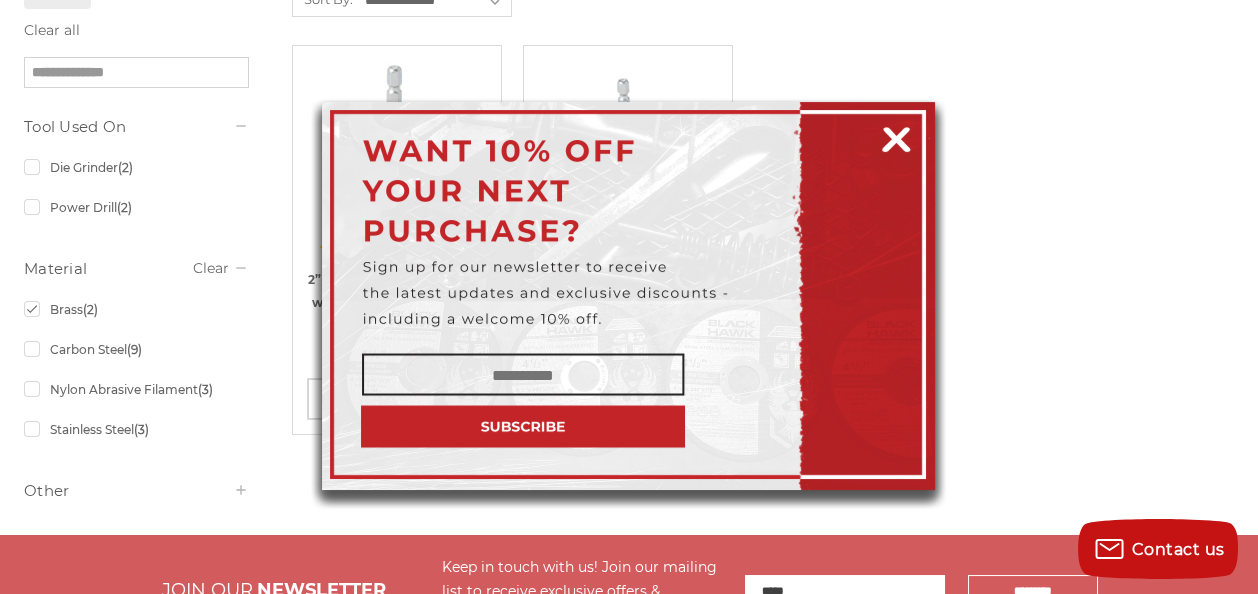 click at bounding box center [896, 136] 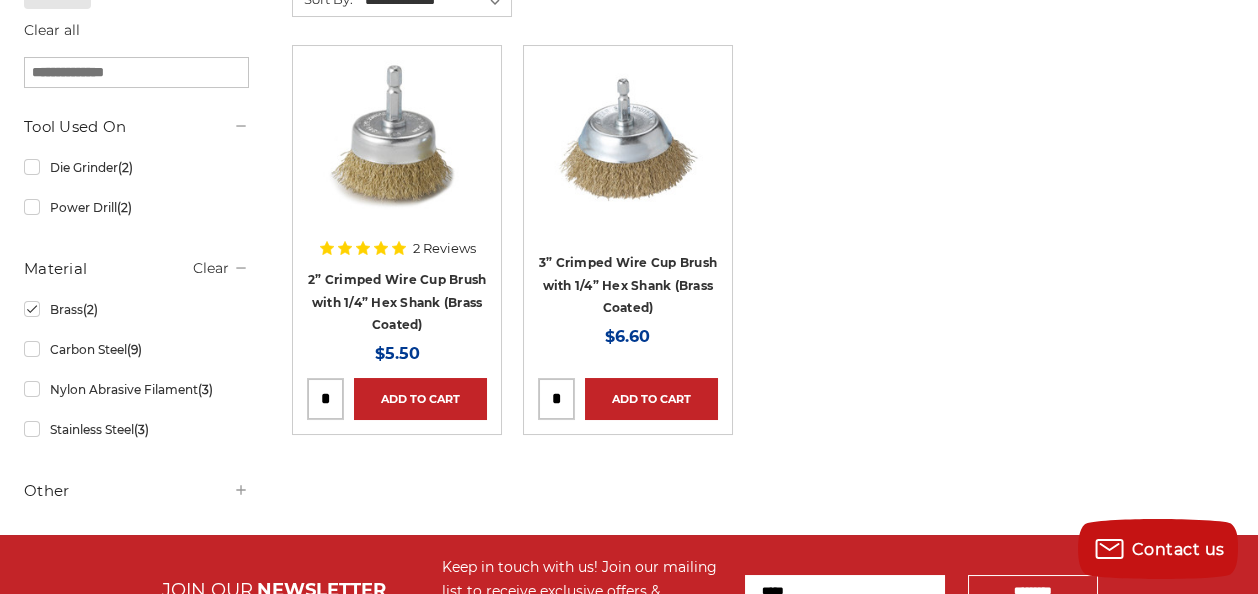 click at bounding box center (325, 399) 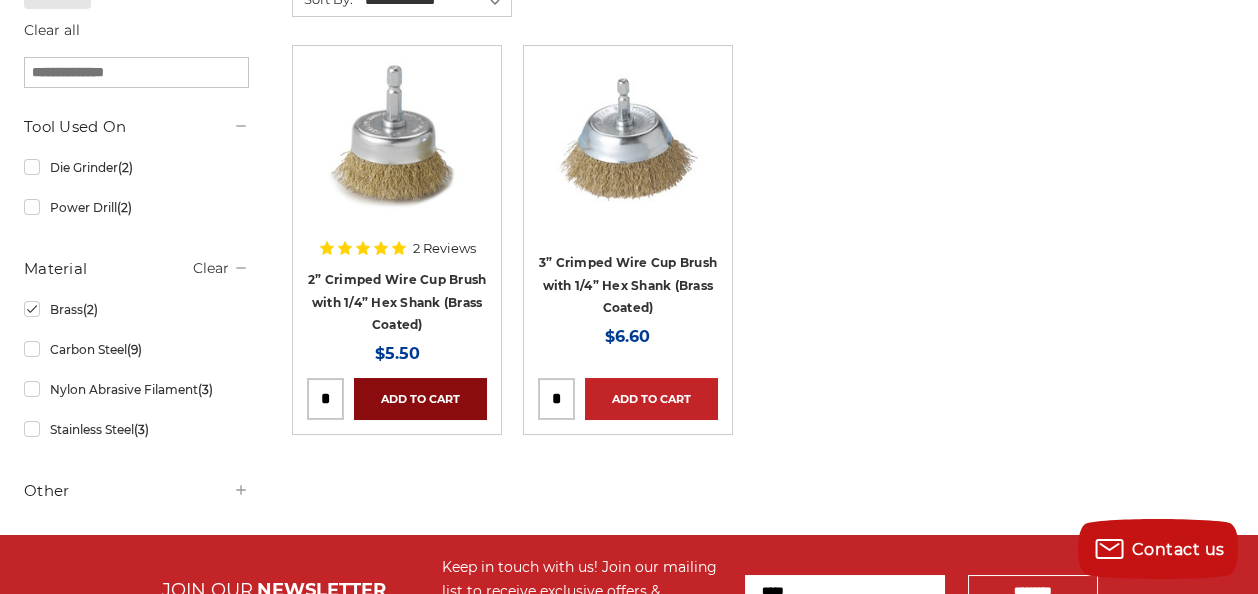 type on "*" 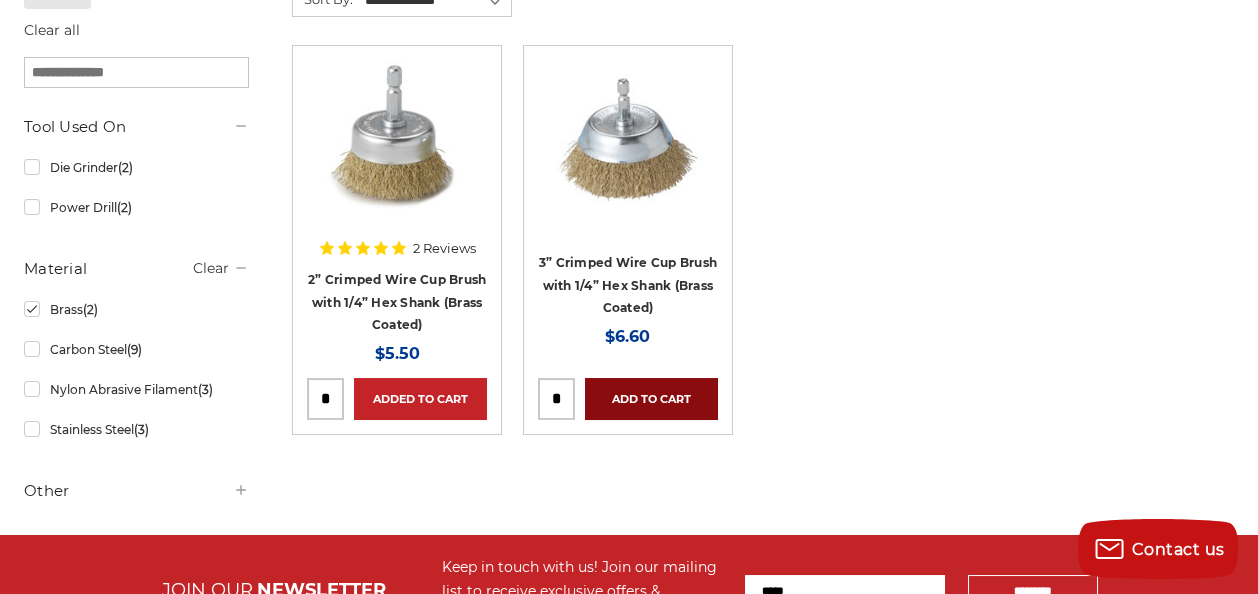 click on "Add to Cart" at bounding box center [651, 399] 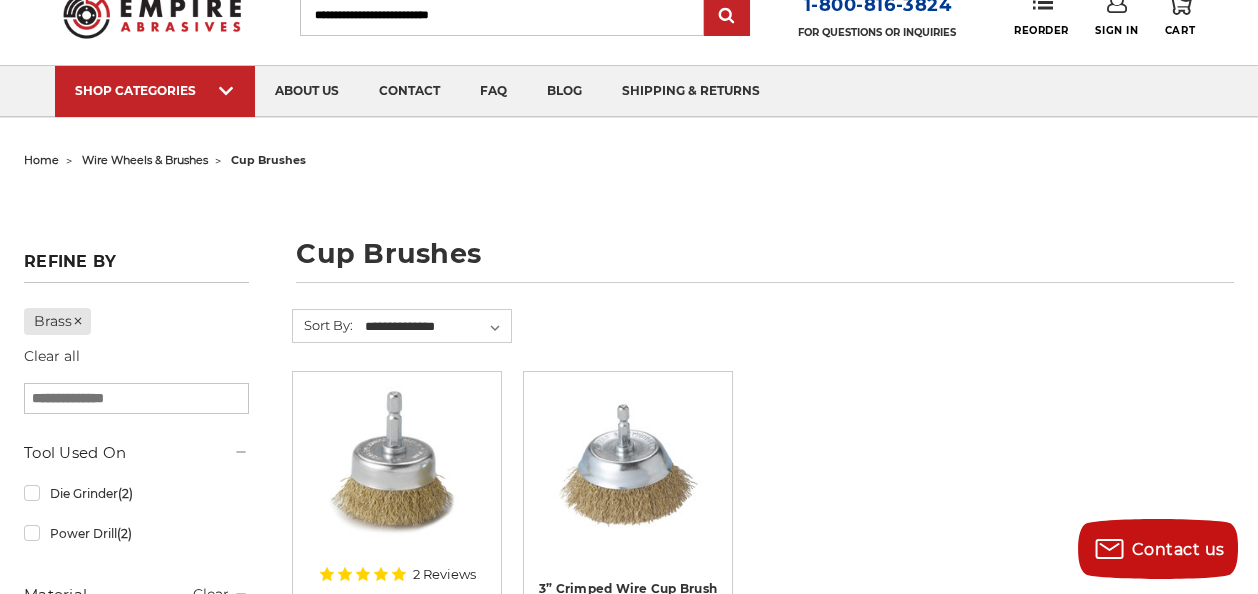 scroll, scrollTop: 0, scrollLeft: 0, axis: both 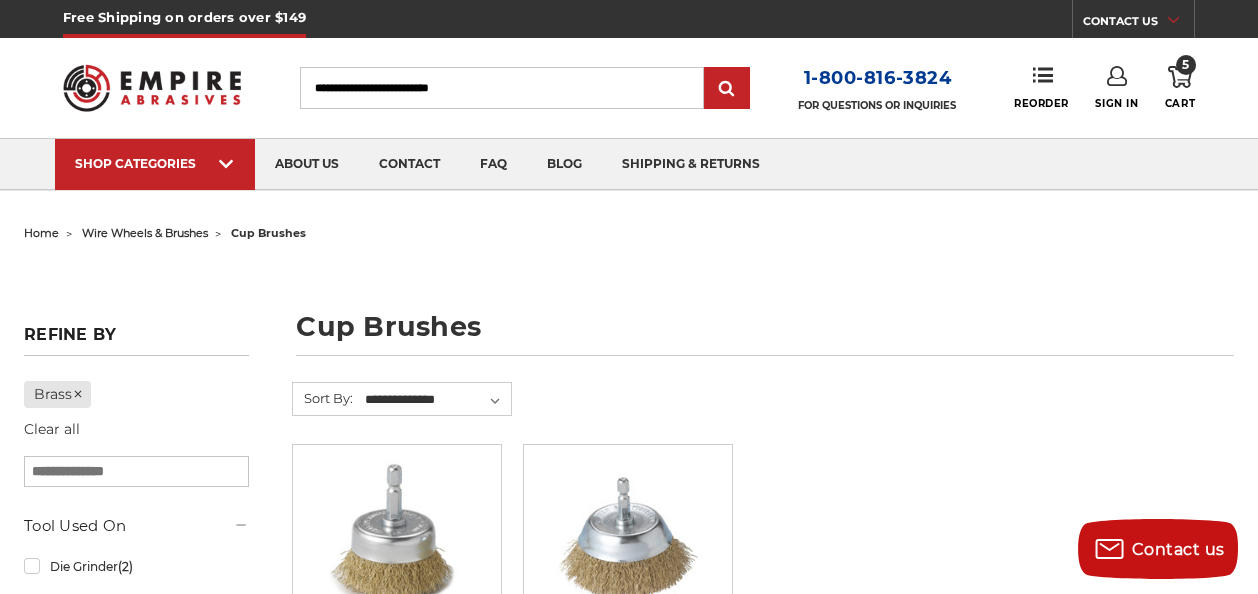 click 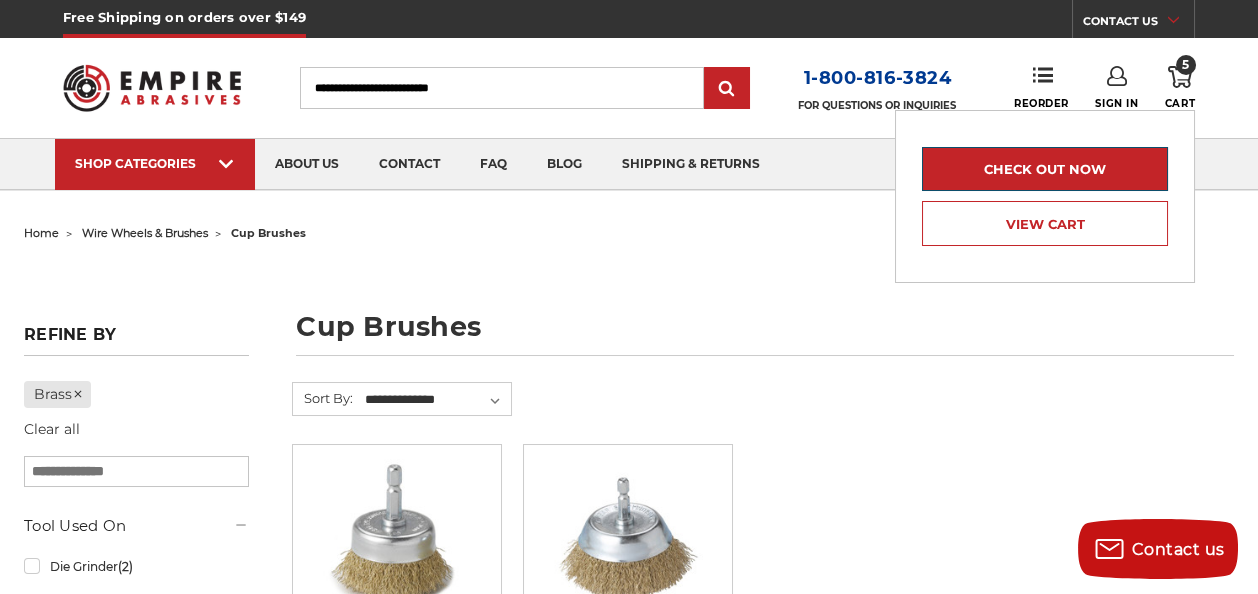 click on "Check out now" at bounding box center (1045, 169) 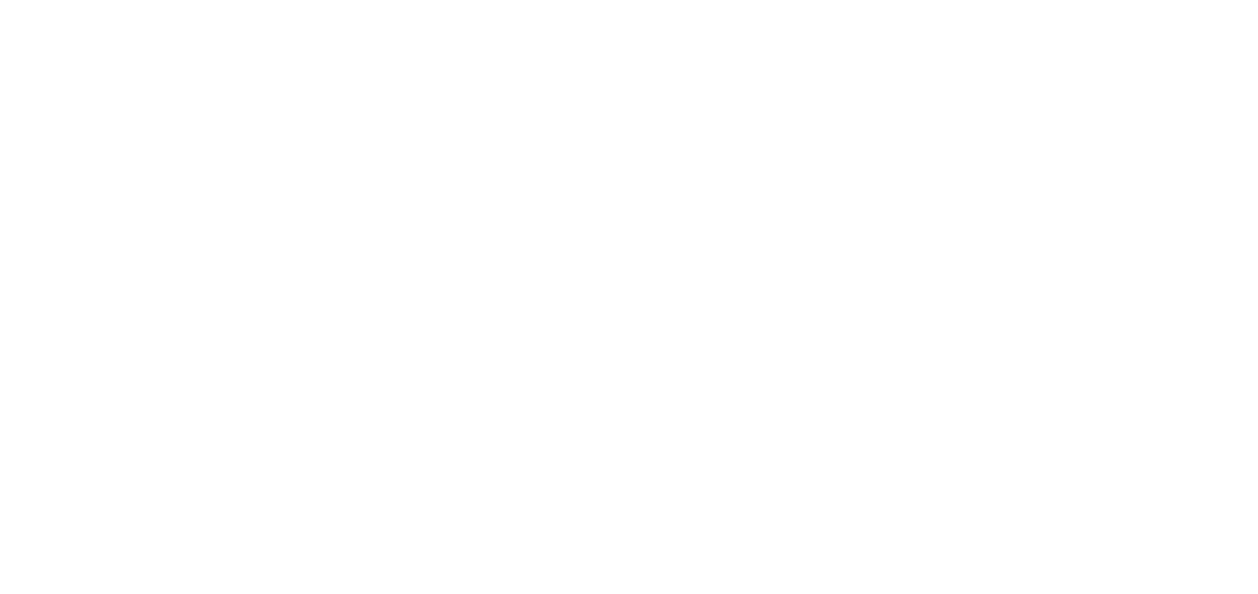 scroll, scrollTop: 0, scrollLeft: 0, axis: both 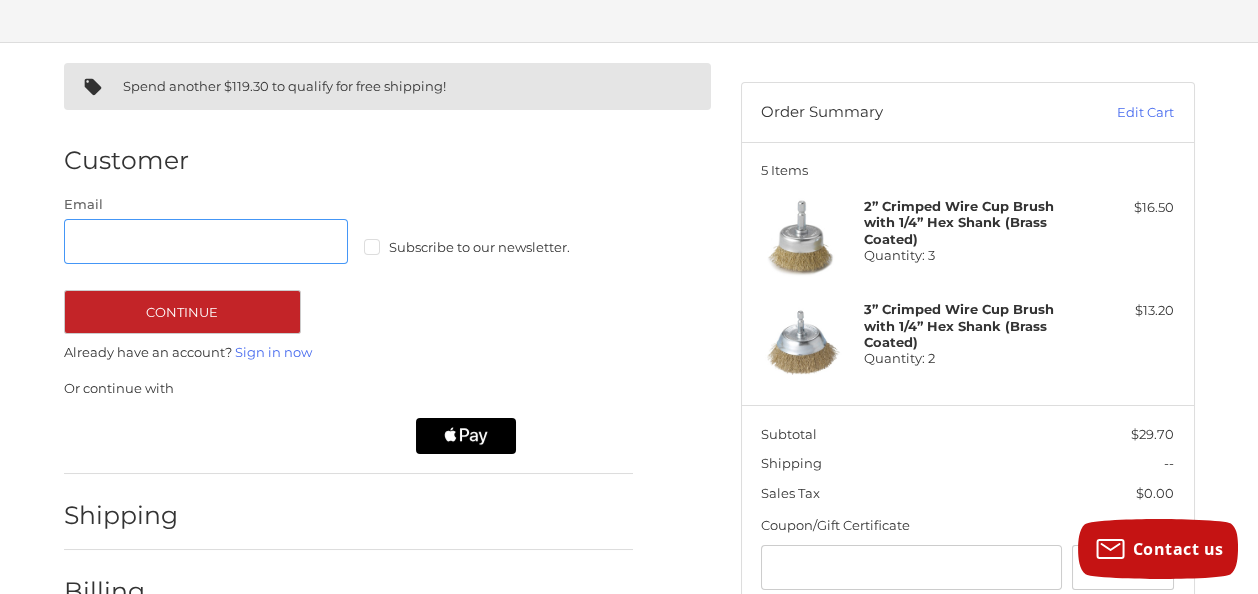 click on "Email" at bounding box center [206, 241] 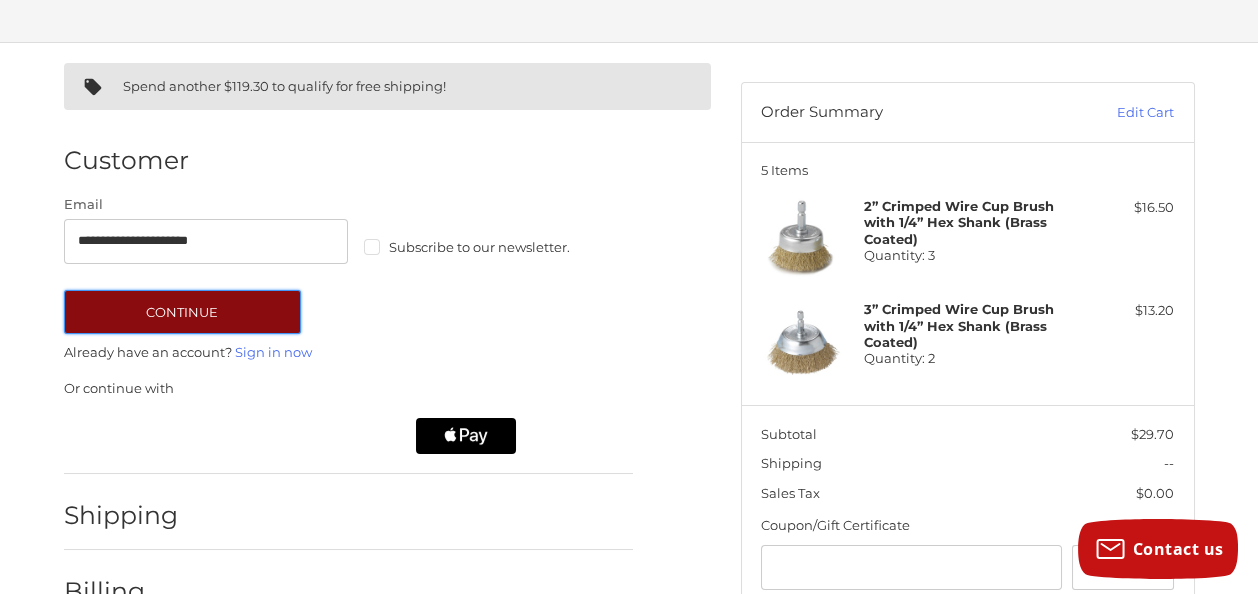 click on "Continue" at bounding box center [182, 312] 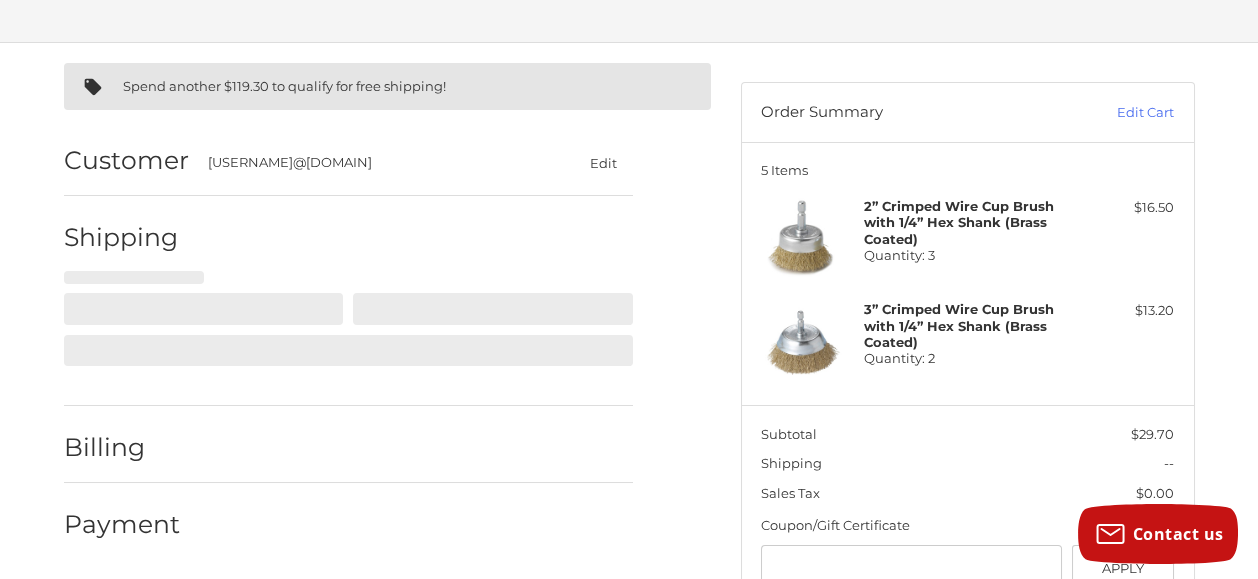 select on "**" 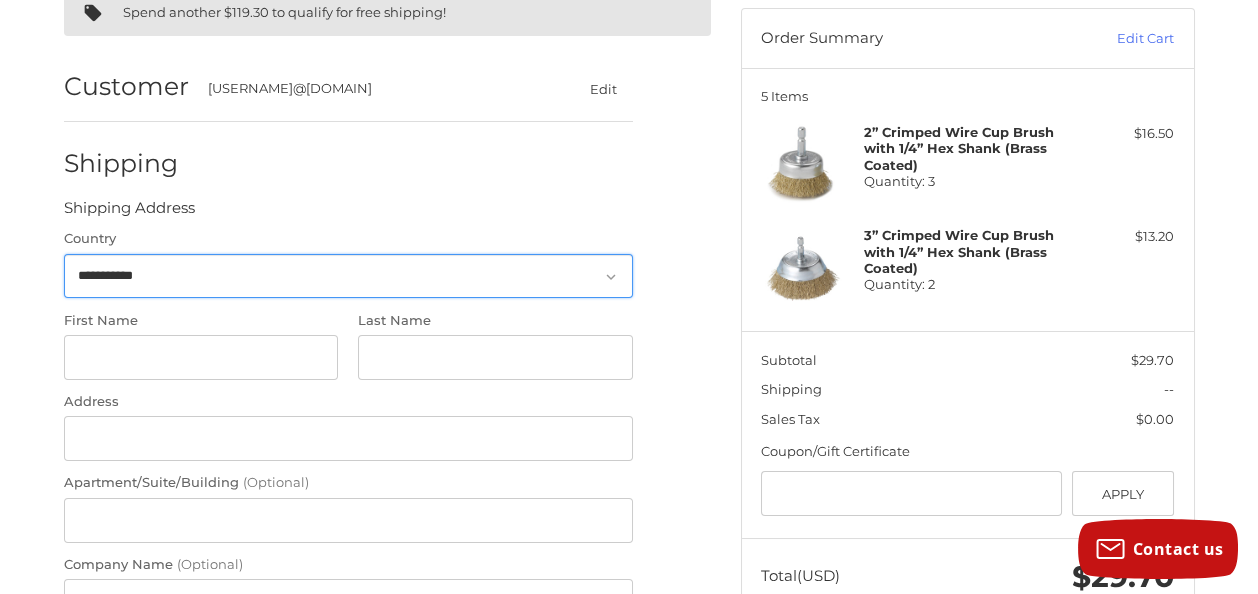 scroll, scrollTop: 190, scrollLeft: 0, axis: vertical 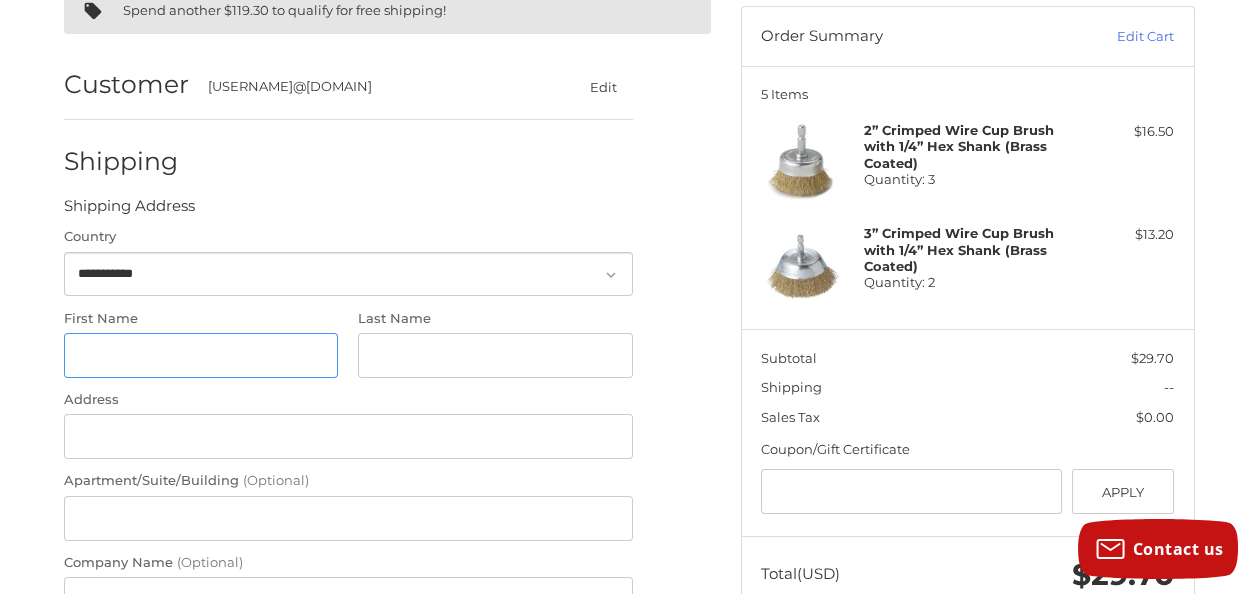 click on "First Name" at bounding box center [201, 355] 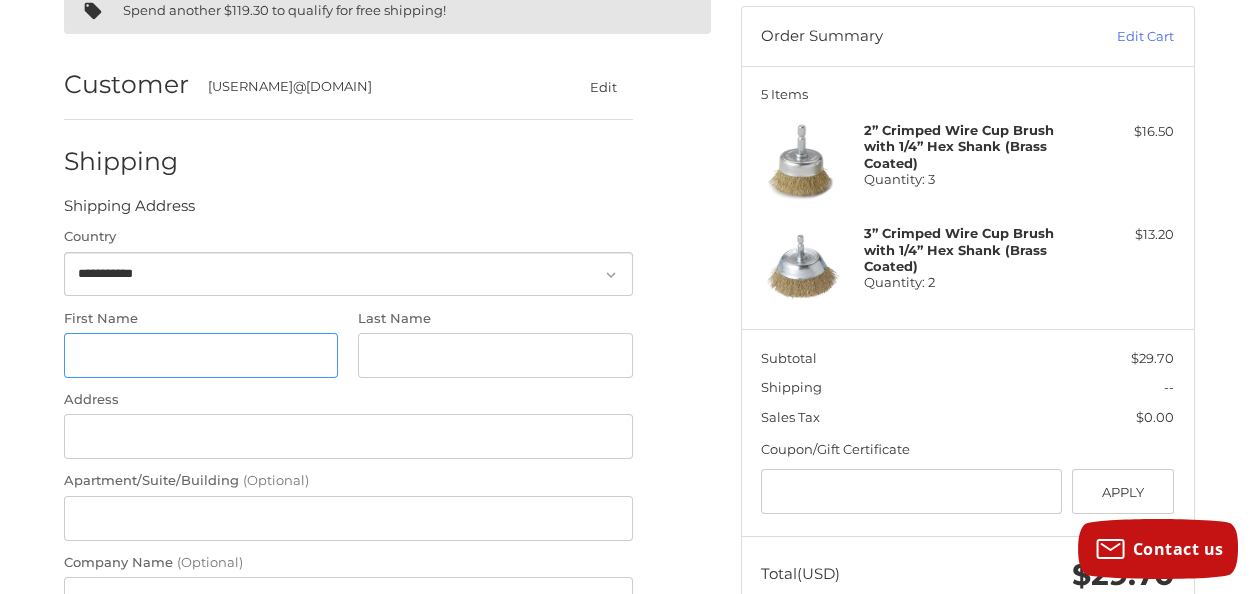 type on "****" 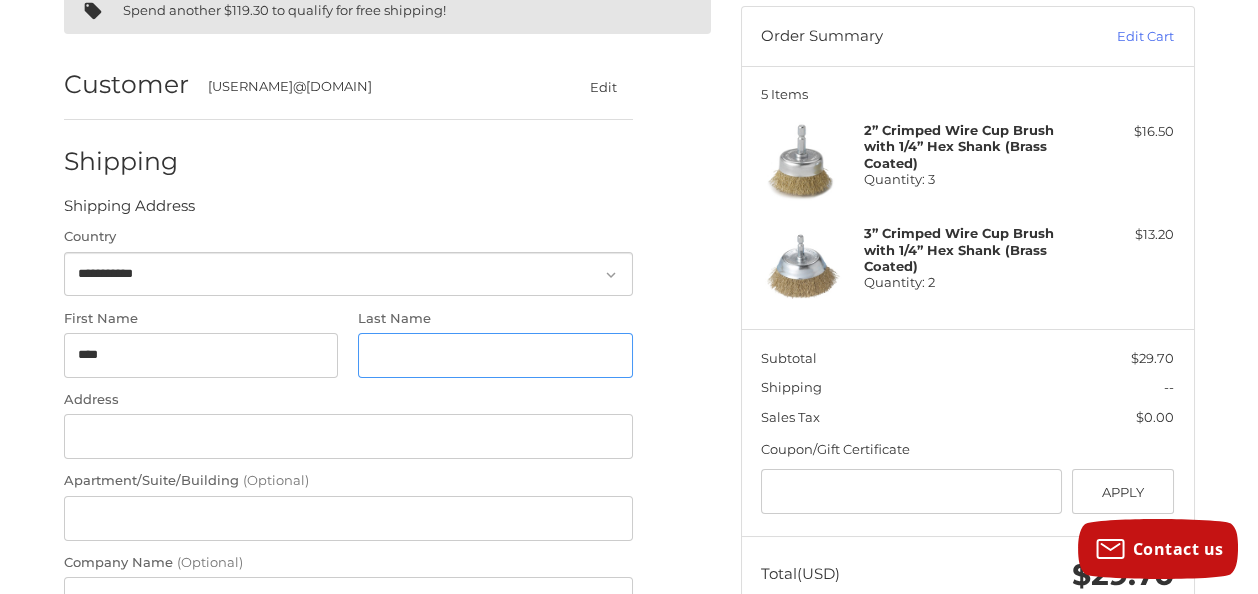 type on "*******" 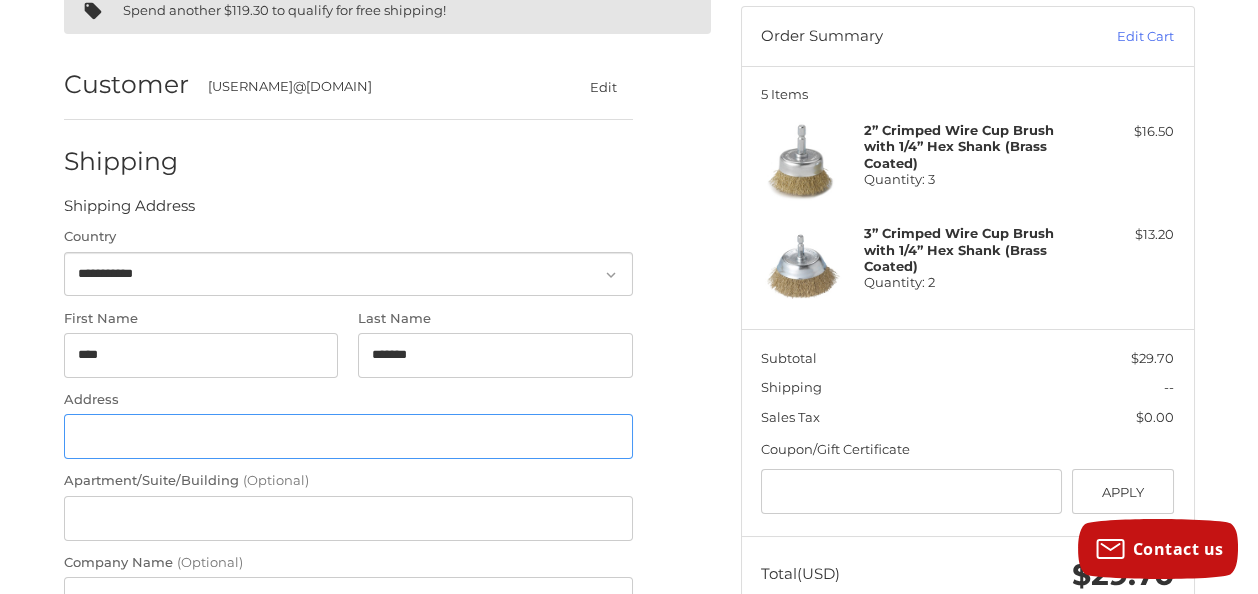 type on "**********" 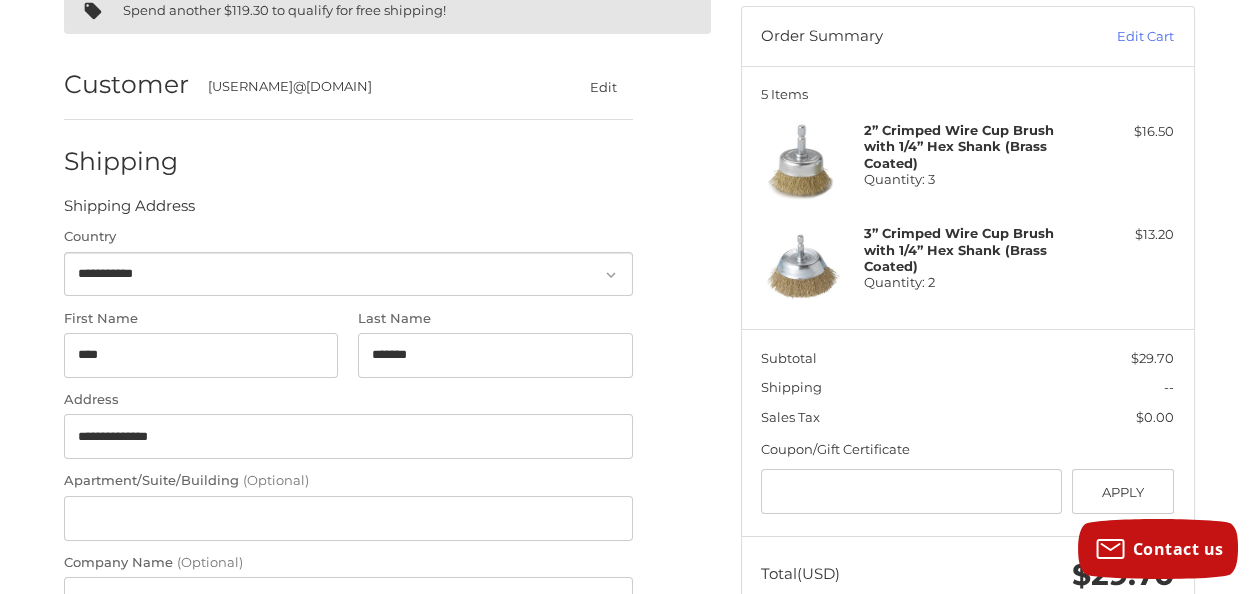 type on "**********" 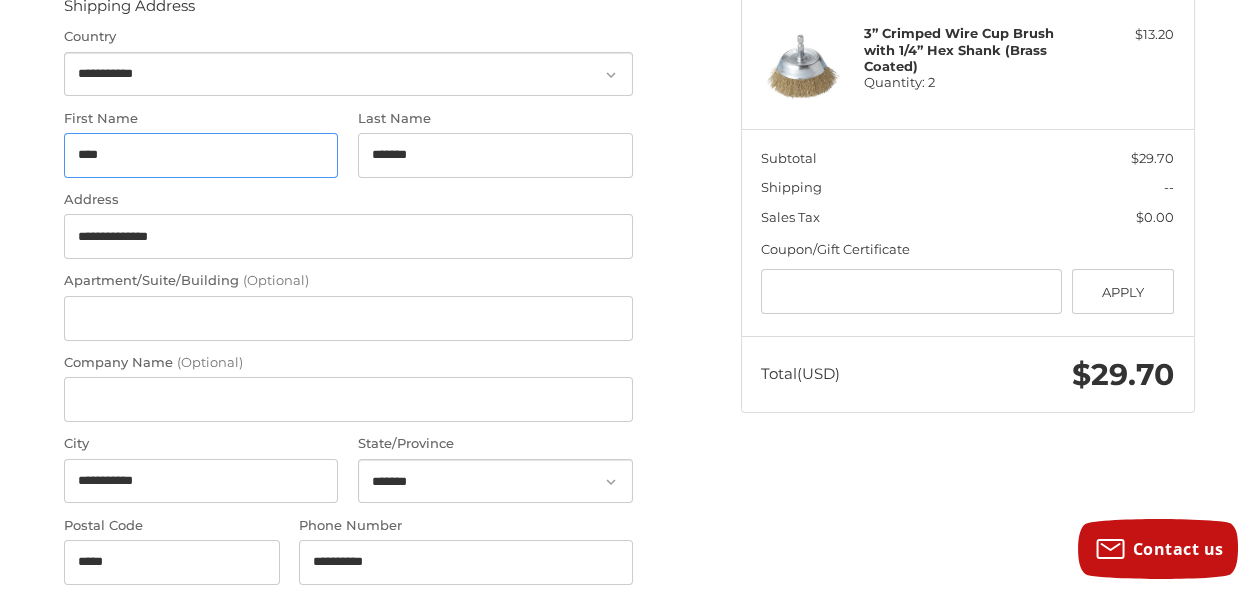 scroll, scrollTop: 490, scrollLeft: 0, axis: vertical 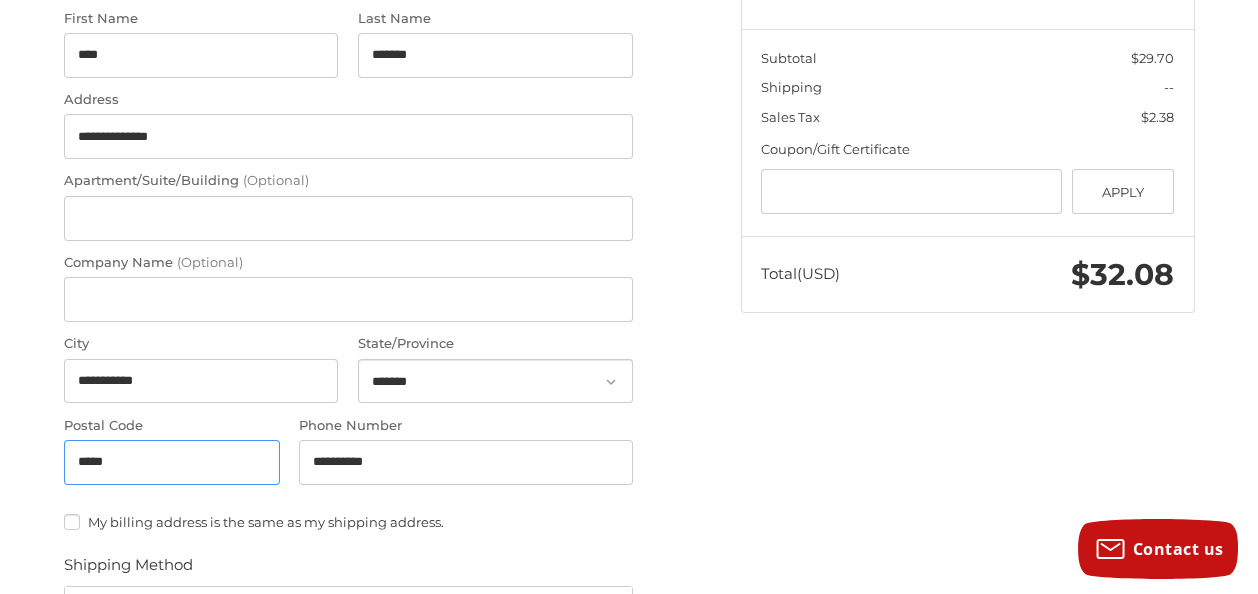 click on "*****" at bounding box center [172, 462] 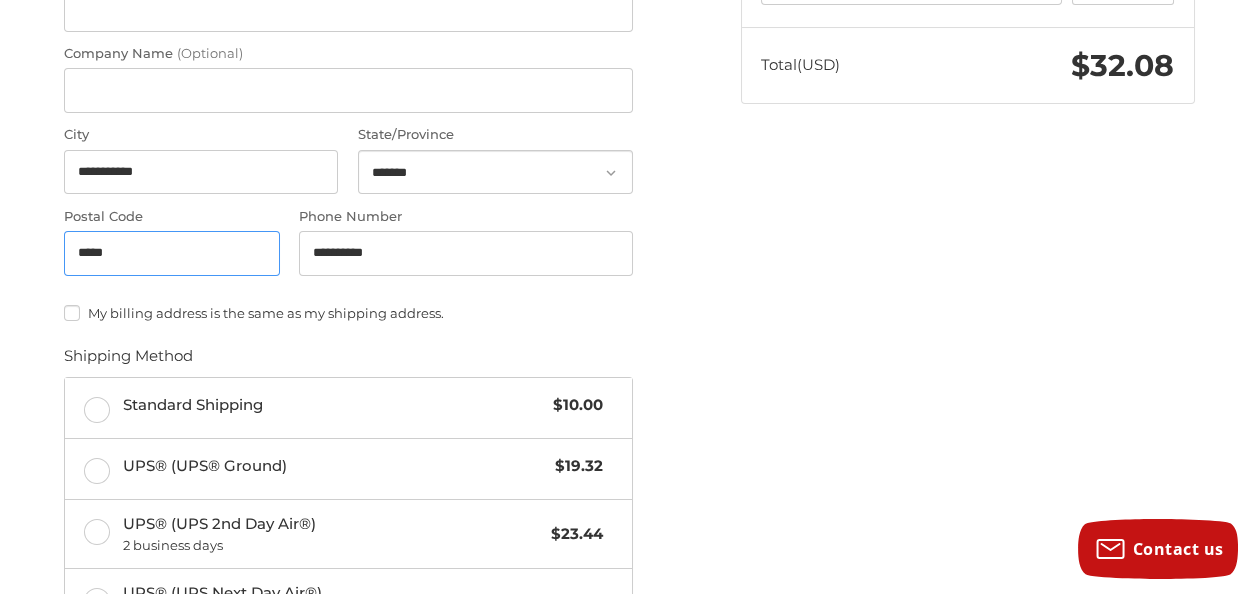 scroll, scrollTop: 790, scrollLeft: 0, axis: vertical 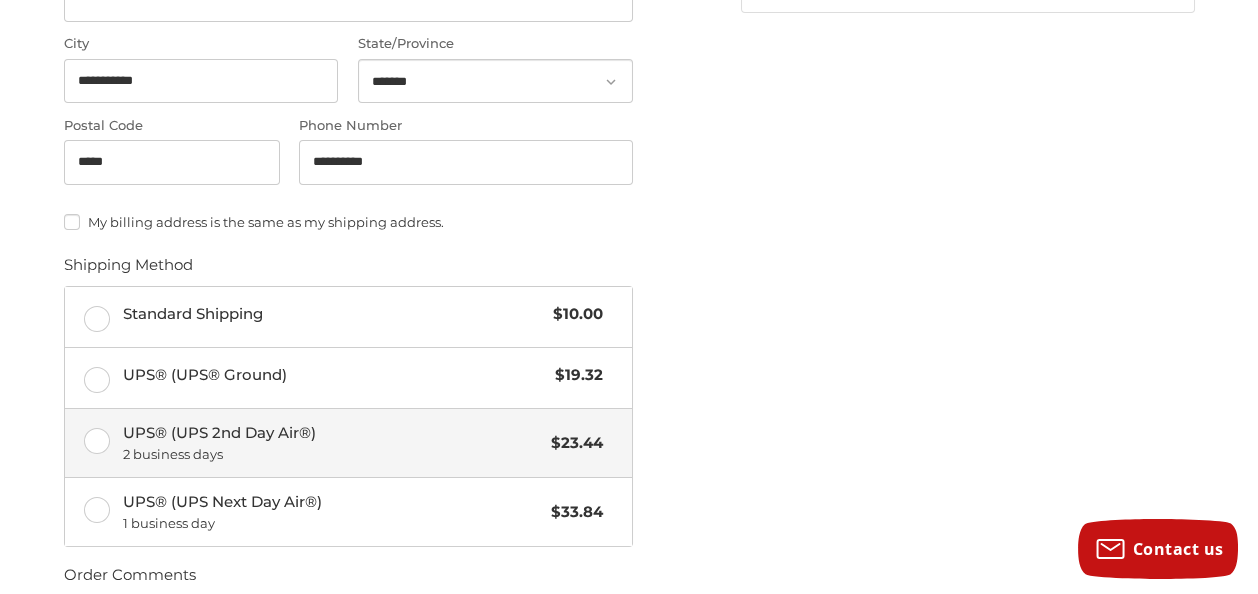 click on "UPS® (UPS 2nd Day Air®) 2 business days" at bounding box center [332, 443] 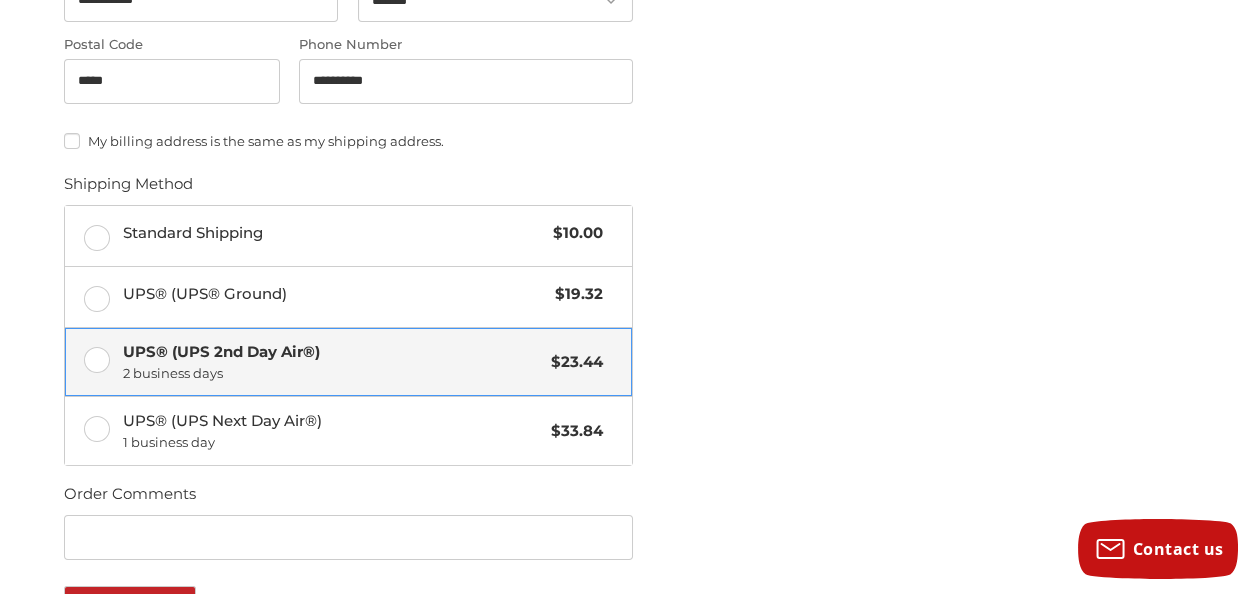 scroll, scrollTop: 1090, scrollLeft: 0, axis: vertical 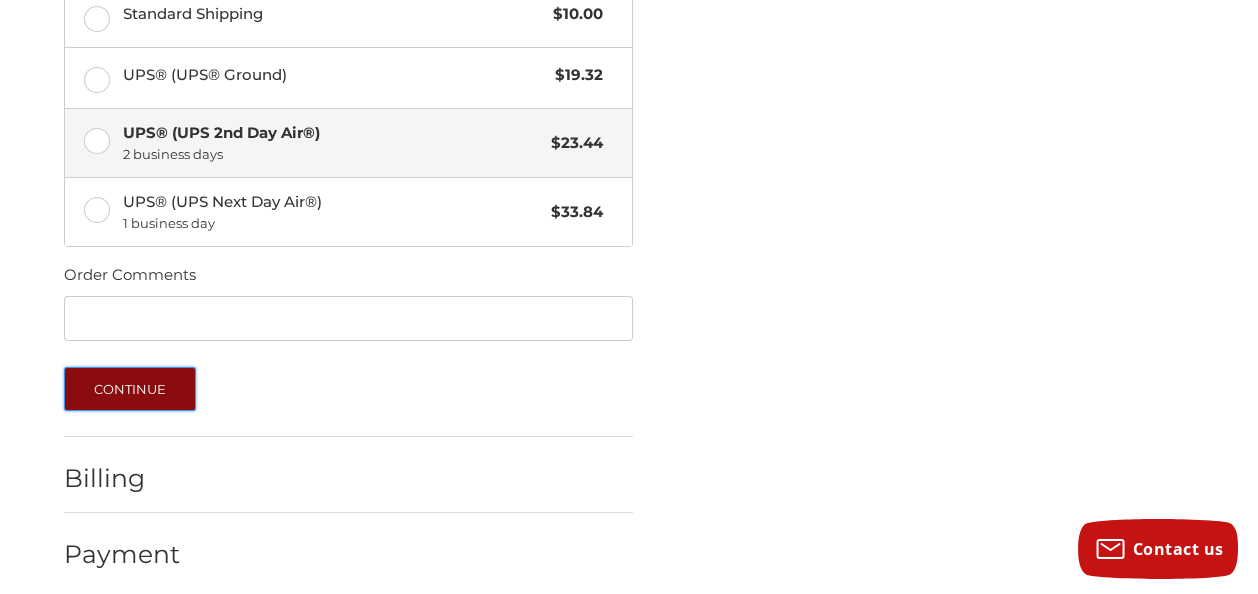 click on "Continue" at bounding box center (130, 389) 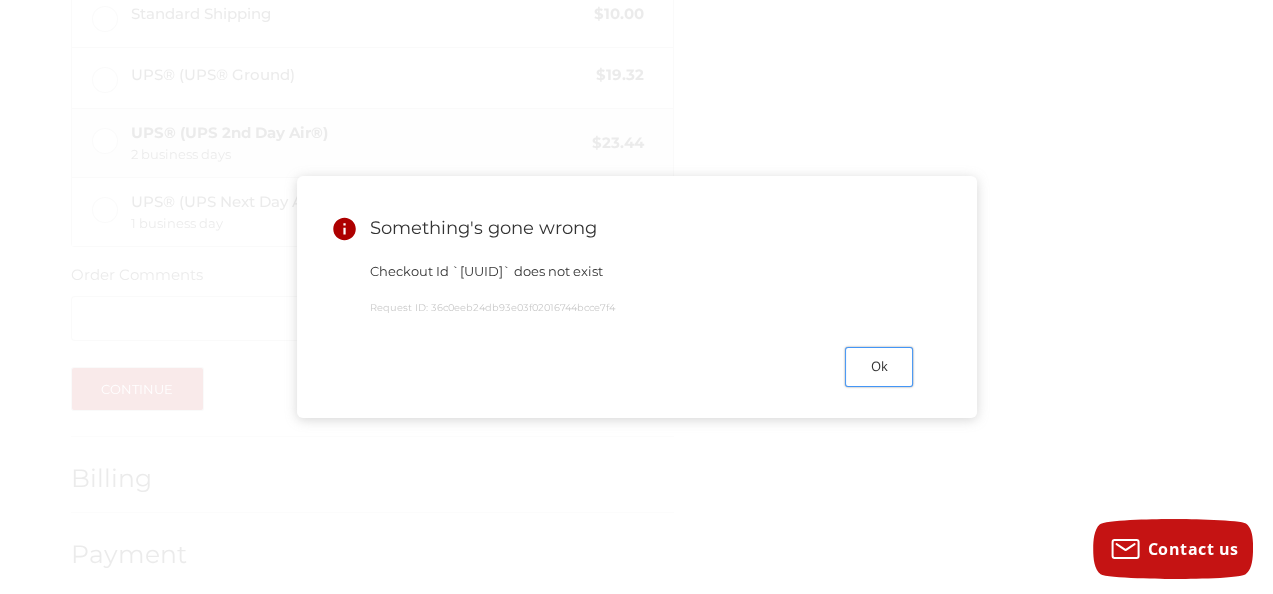 click on "Ok" at bounding box center (879, 366) 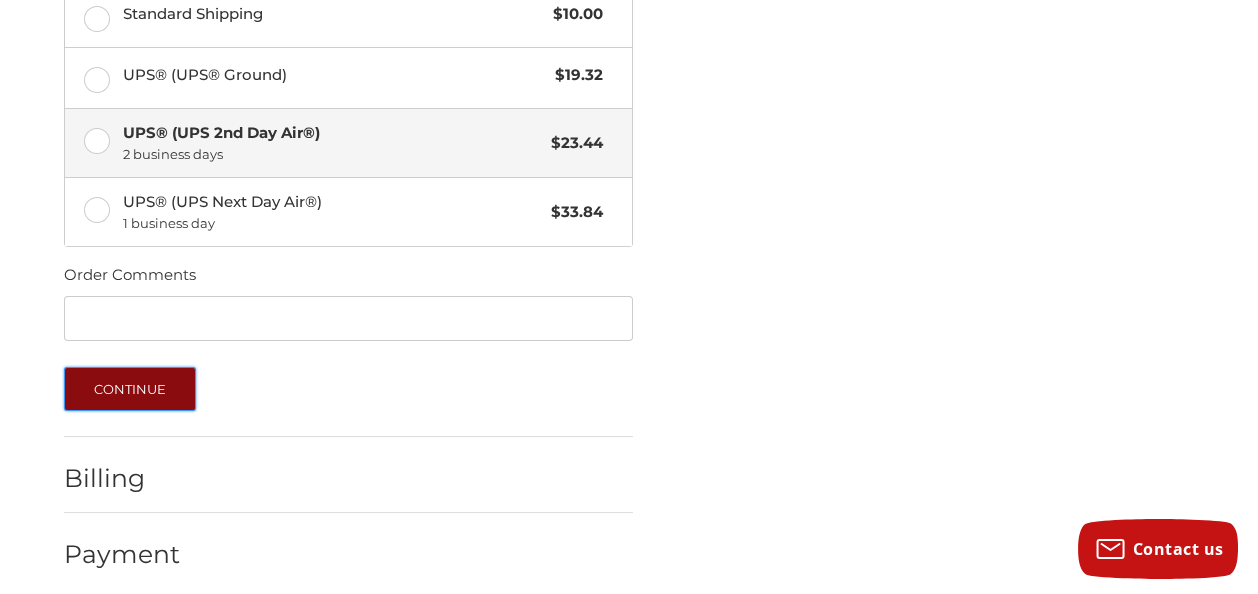 click on "Continue" at bounding box center [130, 389] 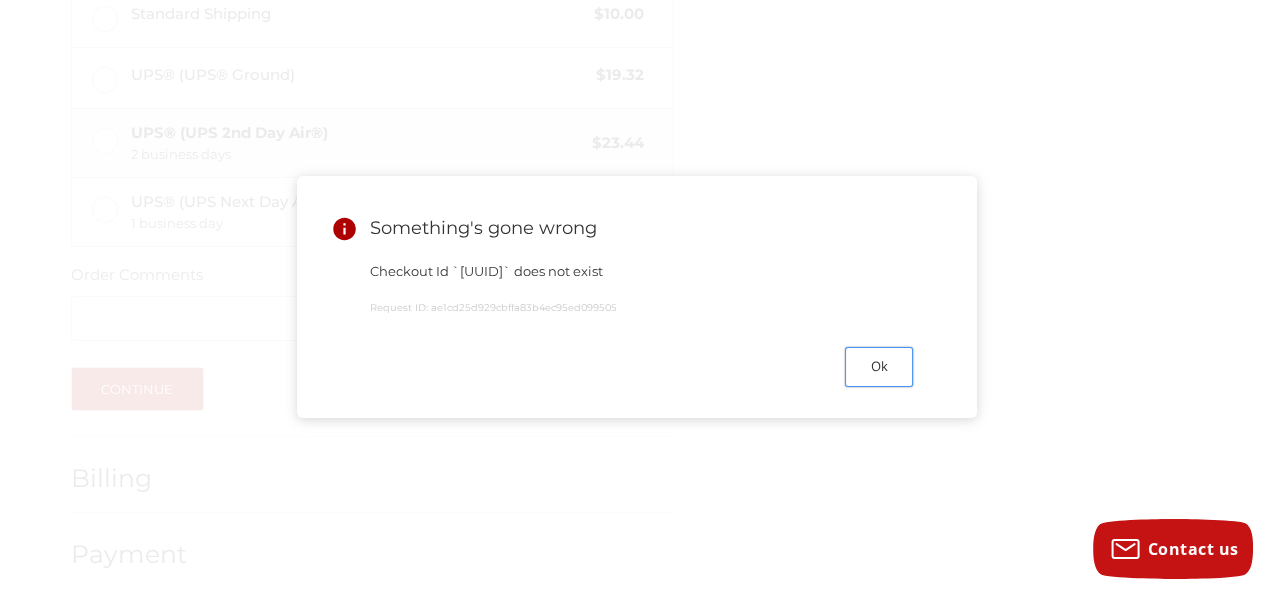 click on "Ok" at bounding box center (879, 366) 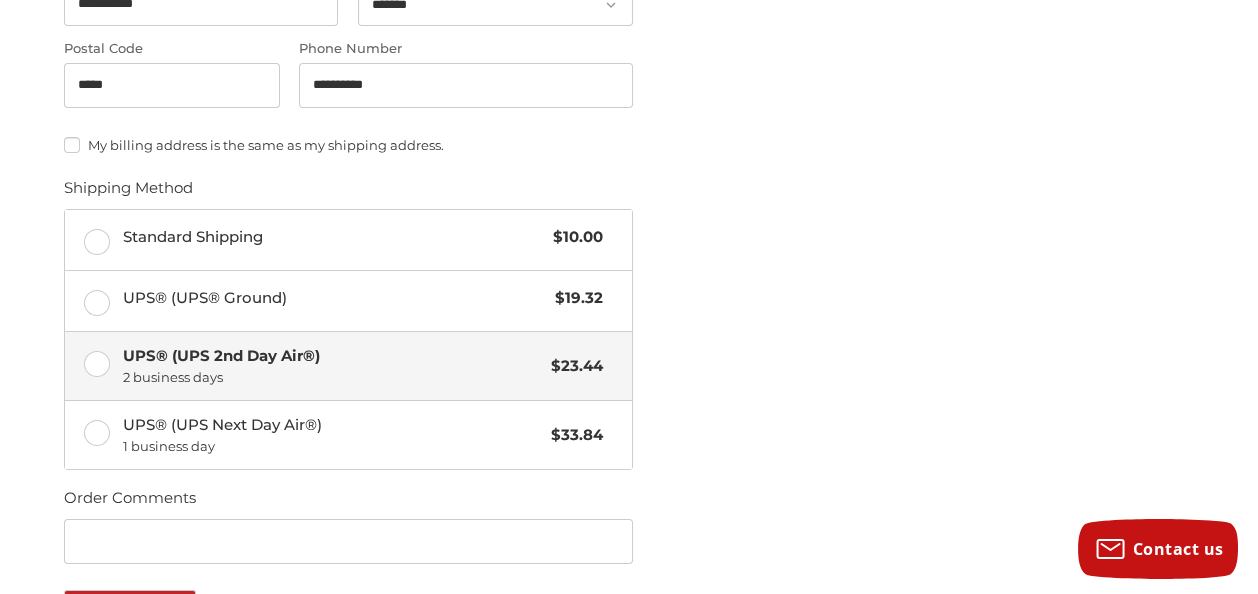 scroll, scrollTop: 890, scrollLeft: 0, axis: vertical 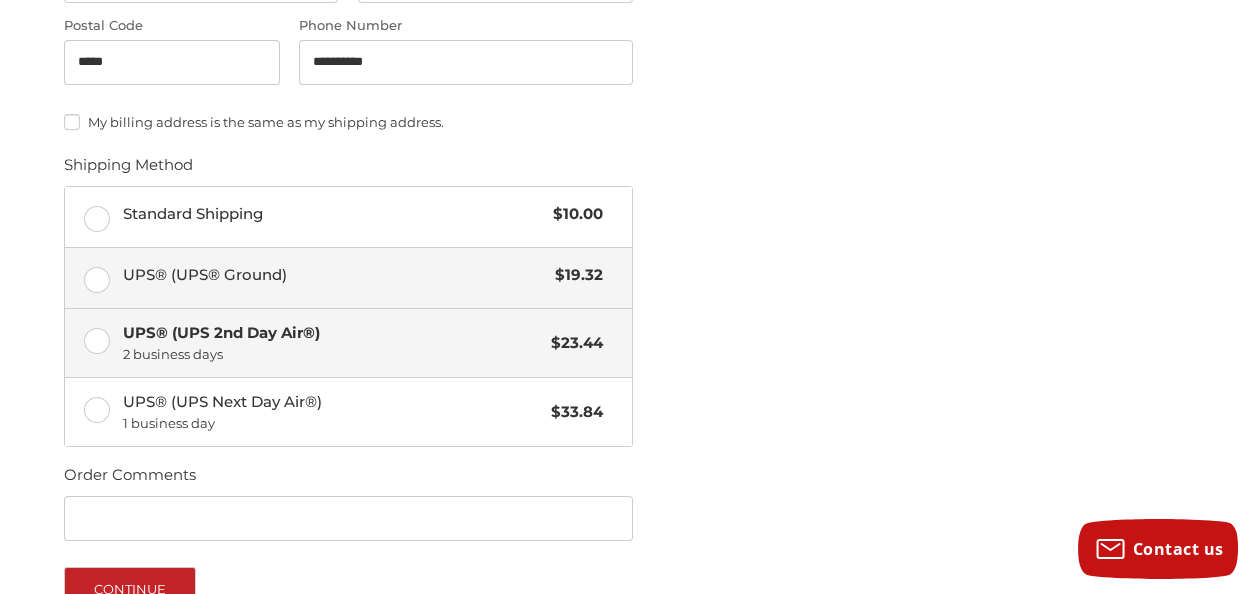 click on "UPS® (UPS® Ground)" at bounding box center [334, 275] 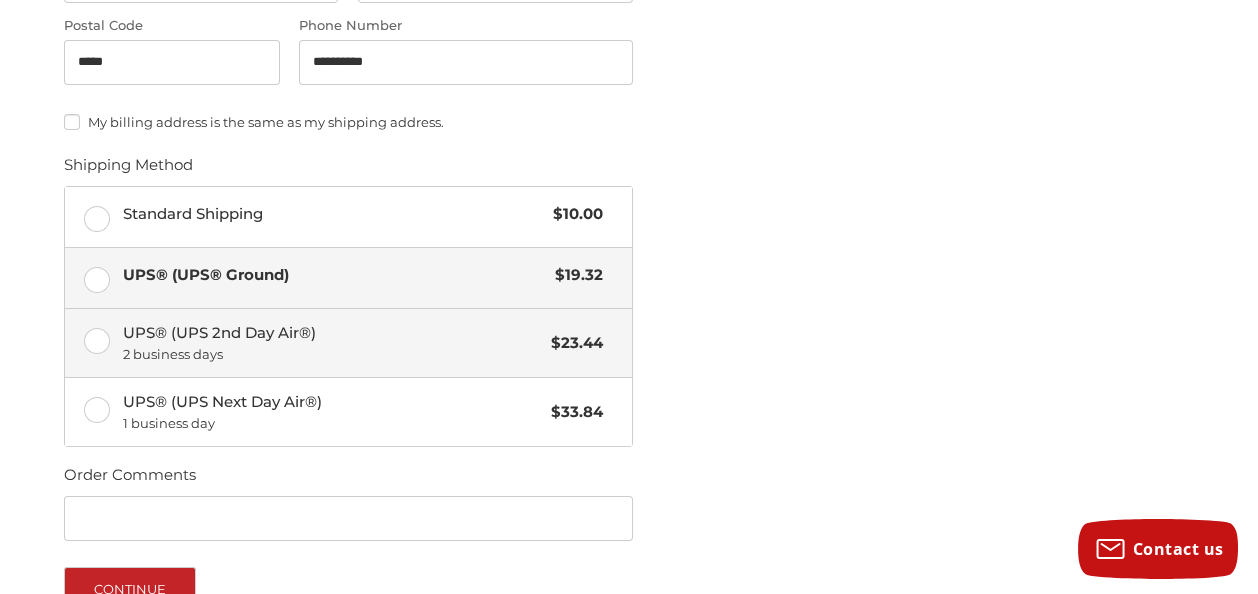 click on "2 business days" at bounding box center (332, 355) 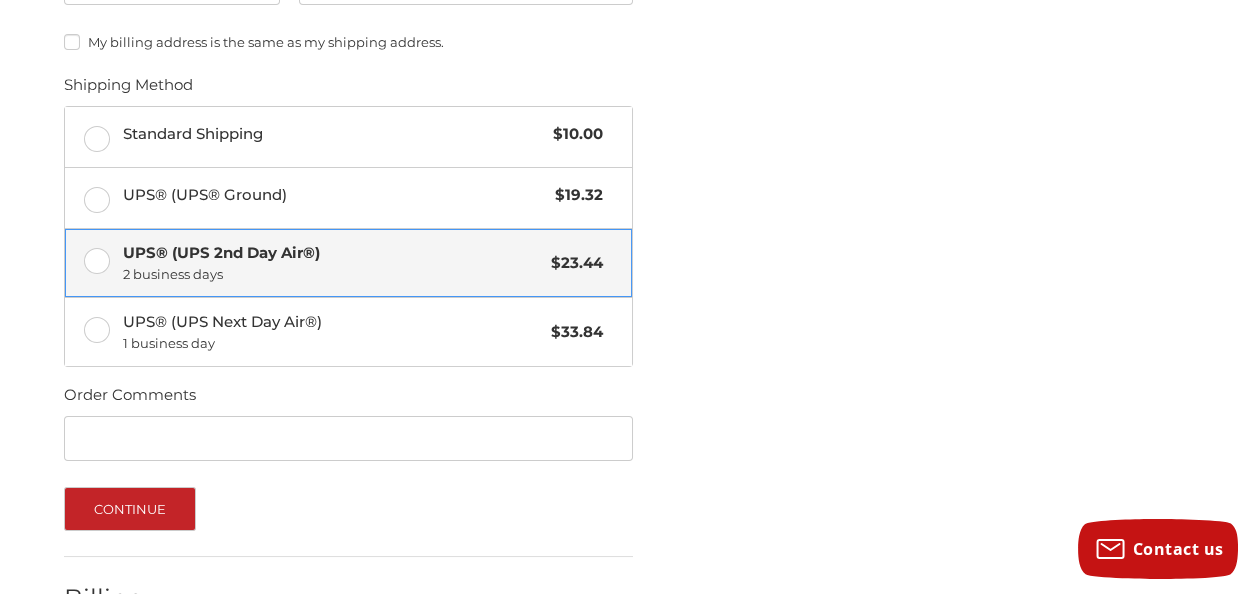 scroll, scrollTop: 1101, scrollLeft: 0, axis: vertical 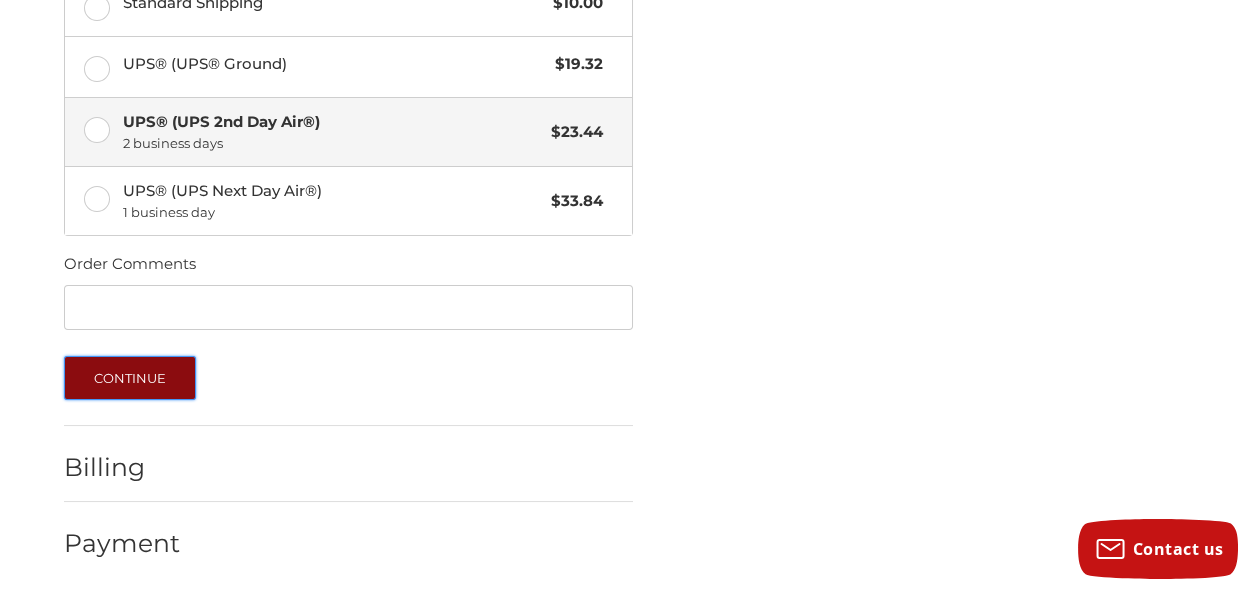 click on "Continue" at bounding box center (130, 378) 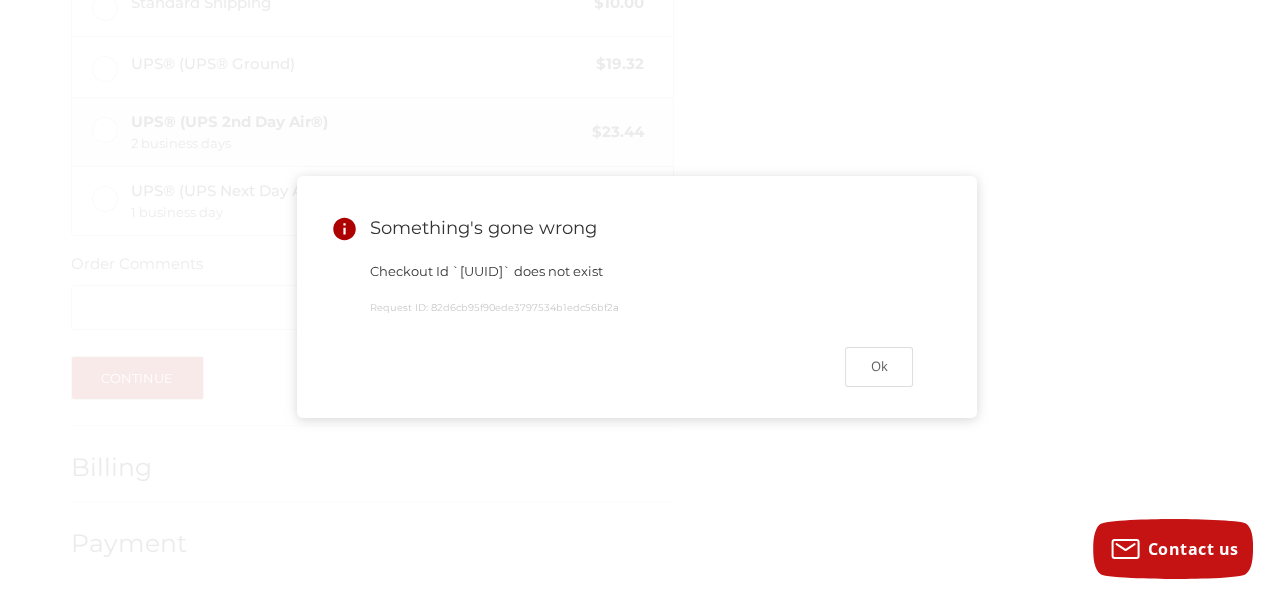 click on "Checkout Id `c7dc4a3c-4f99-49db-844c-3bbab1c848b1` does not exist Request ID:   82d6cb95f90ede3797534b1edc56bf2a" at bounding box center (641, 293) 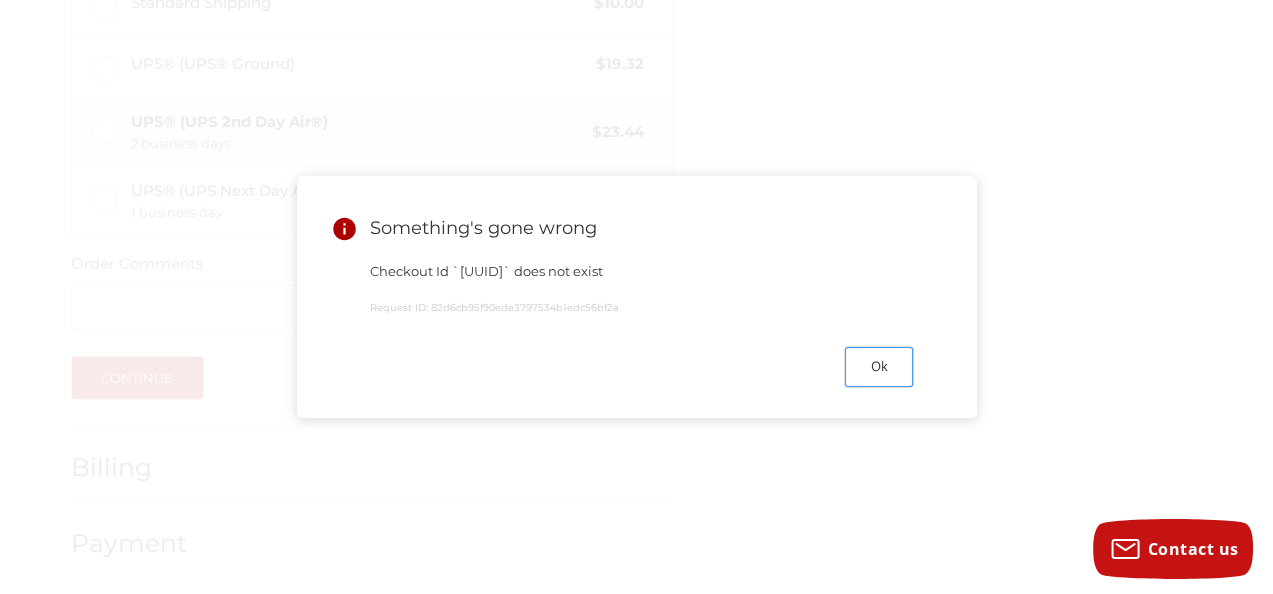 click on "Ok" at bounding box center [879, 366] 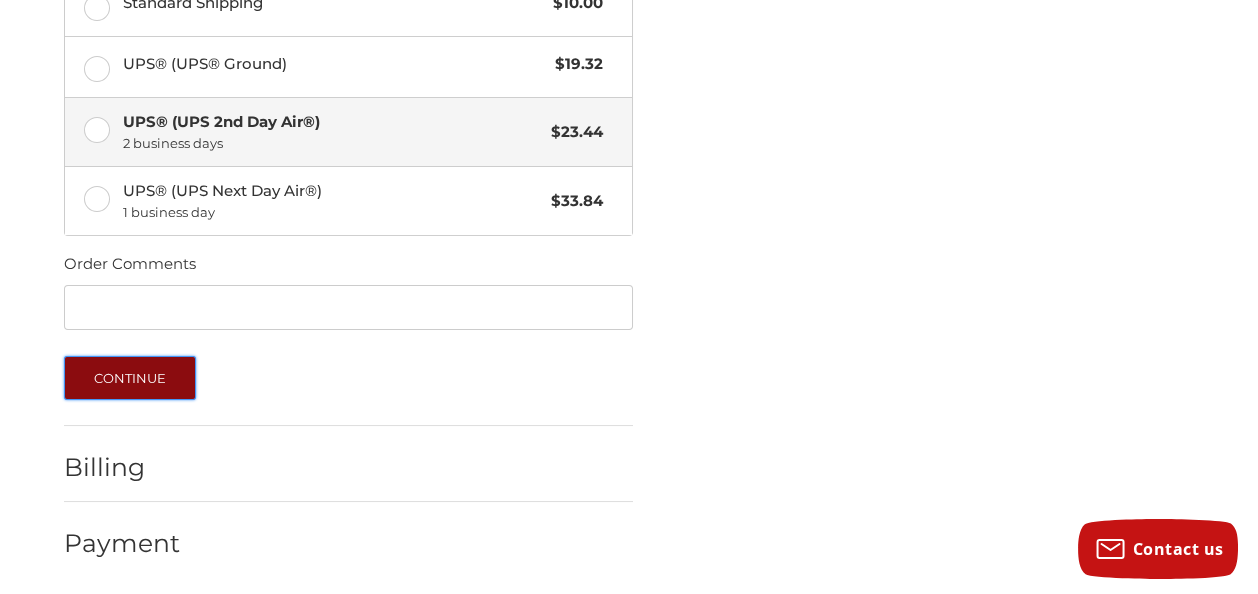 click on "Continue" at bounding box center [130, 378] 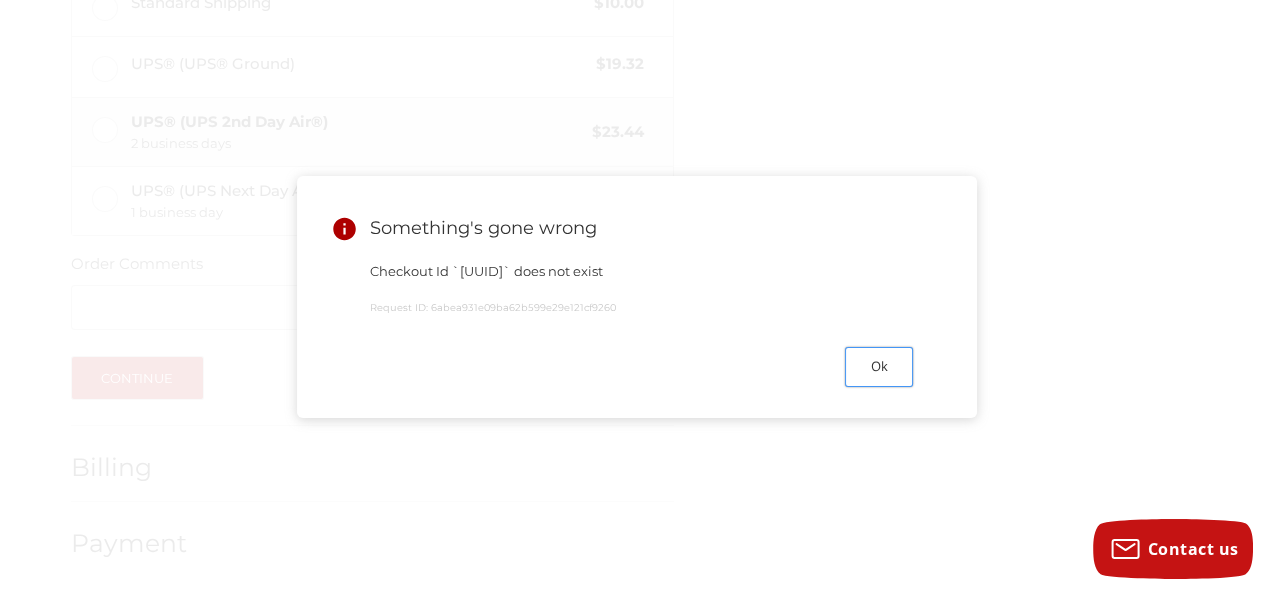 click on "Ok" at bounding box center [879, 366] 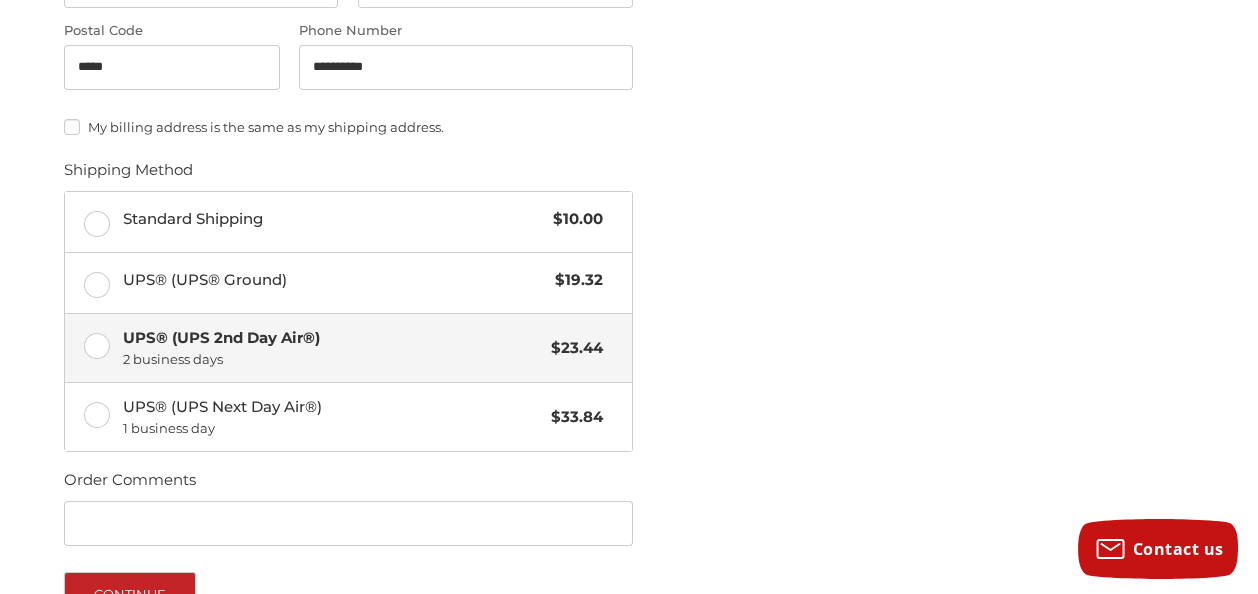 scroll, scrollTop: 899, scrollLeft: 0, axis: vertical 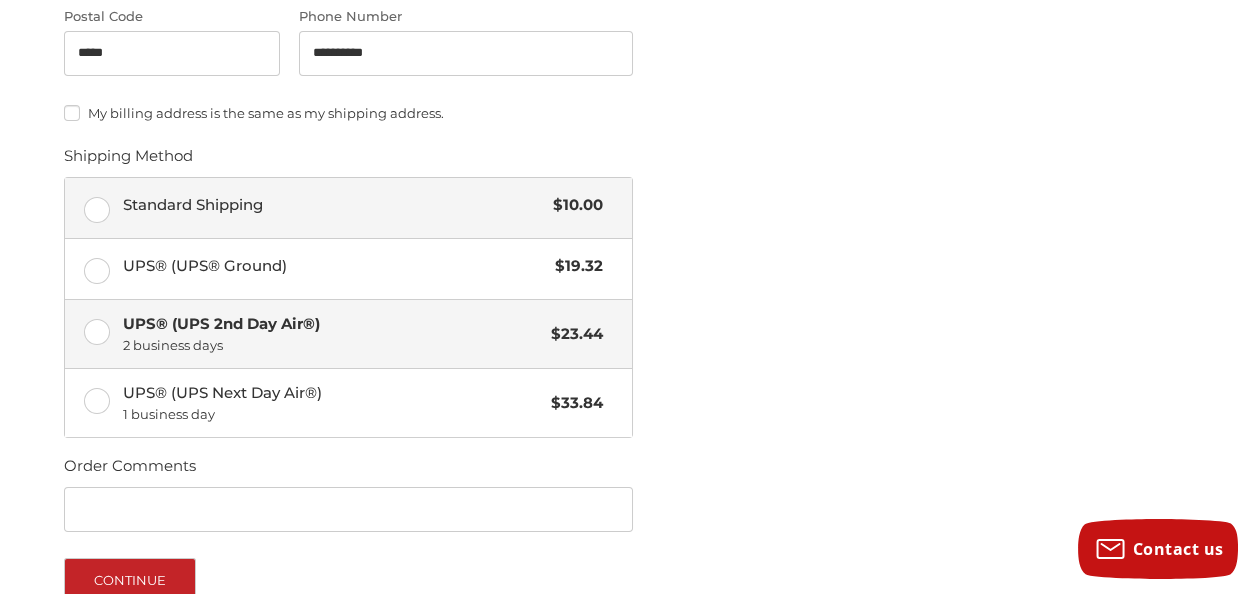 click on "Standard Shipping" at bounding box center (333, 205) 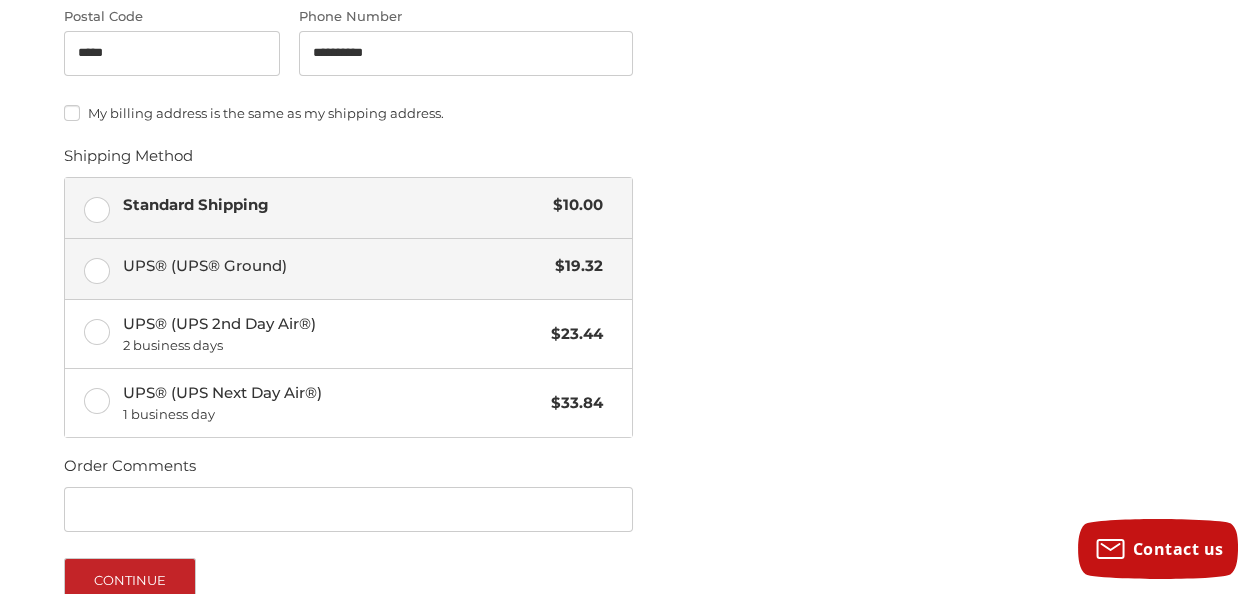 click on "UPS® (UPS® Ground)" at bounding box center [334, 266] 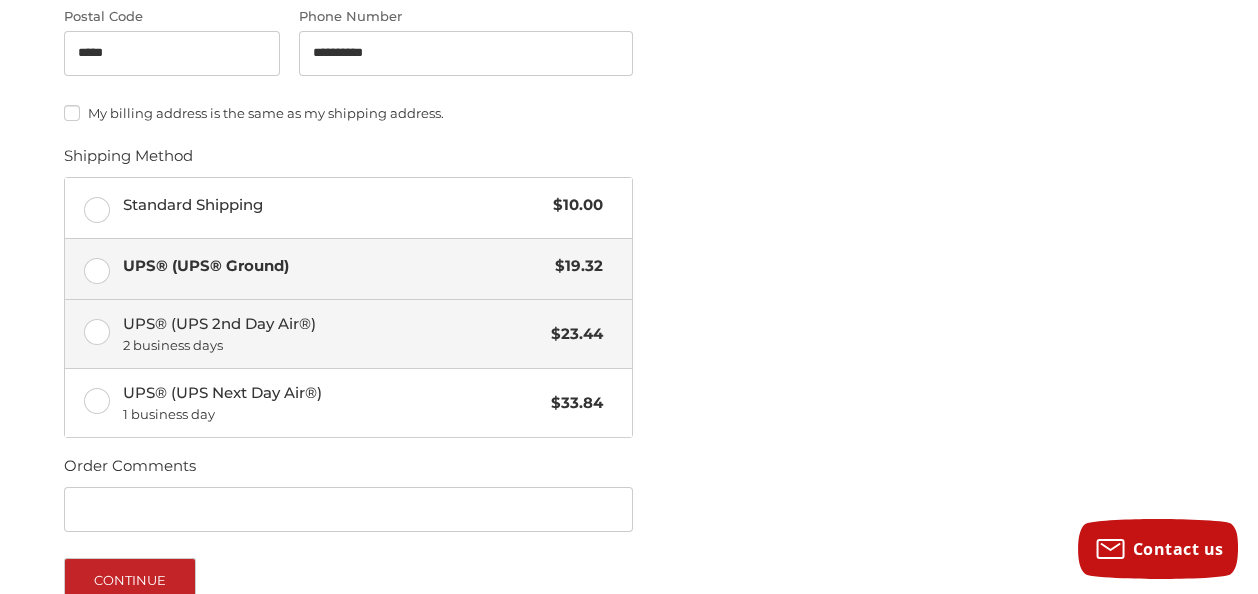 click on "UPS® (UPS 2nd Day Air®) 2 business days" at bounding box center [332, 334] 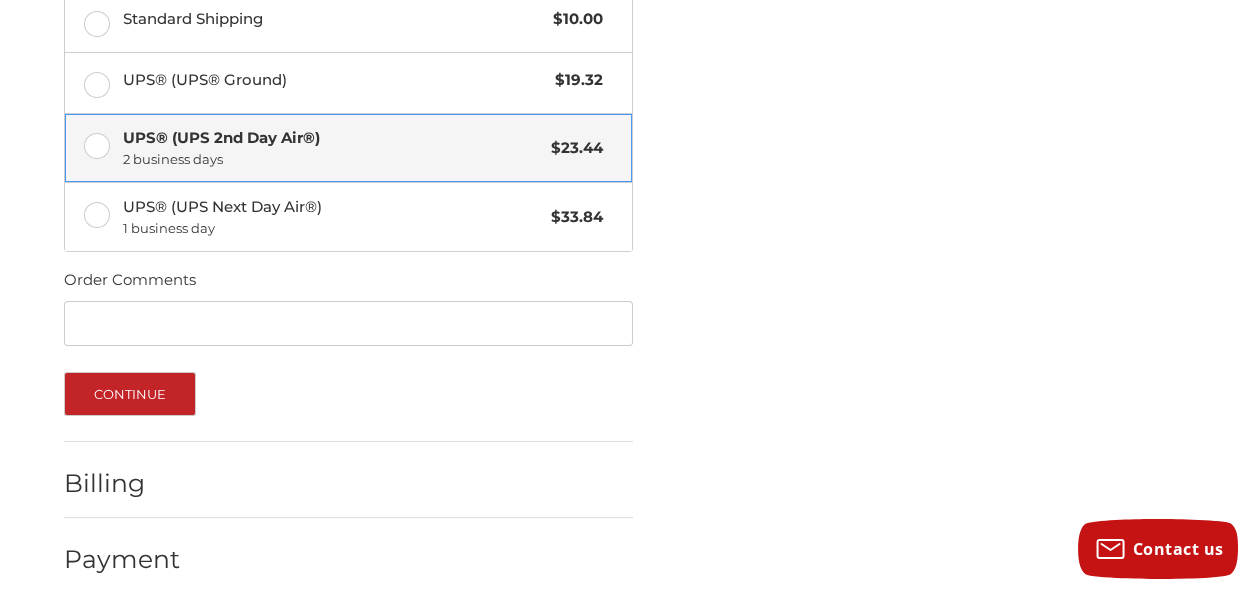 scroll, scrollTop: 1101, scrollLeft: 0, axis: vertical 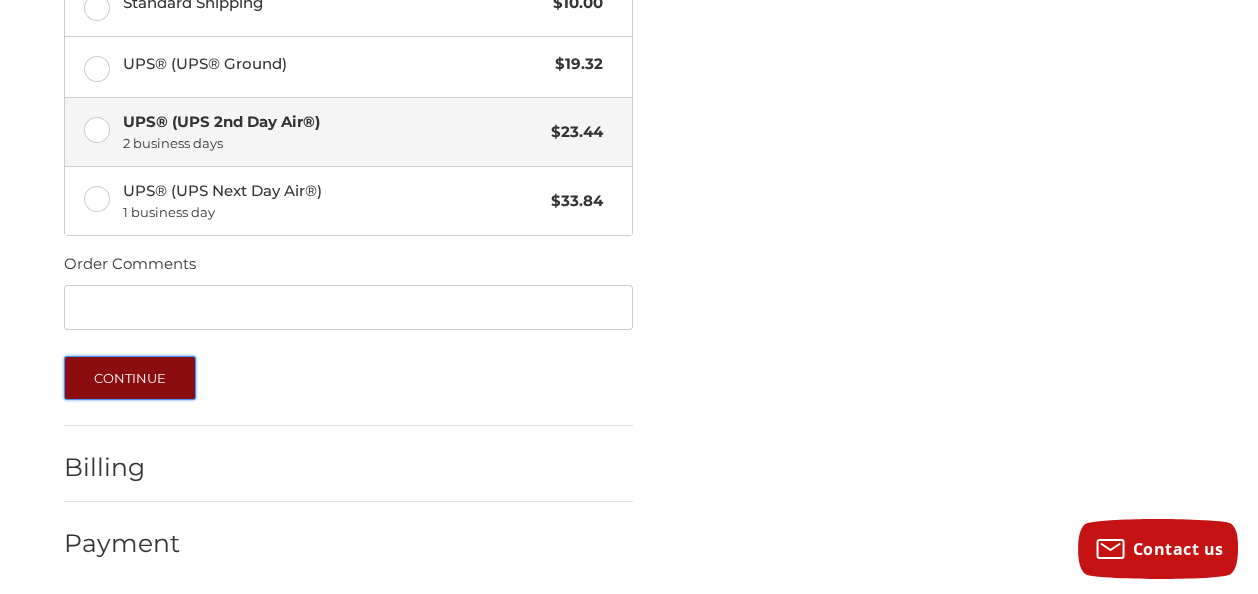 click on "Continue" at bounding box center (130, 378) 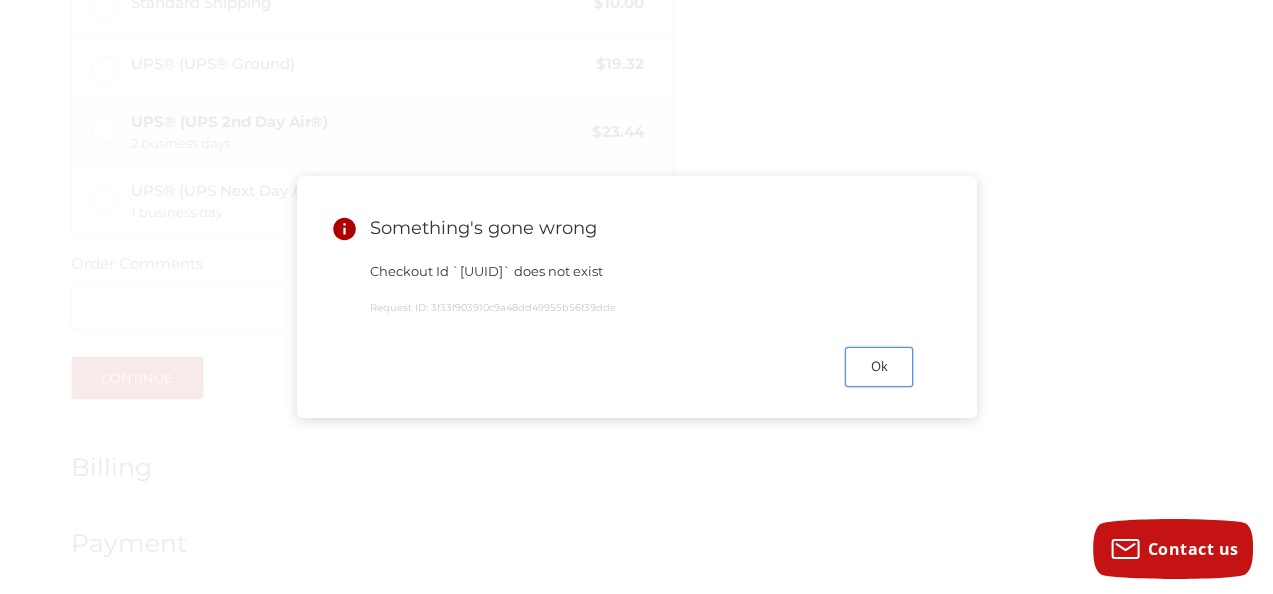 click on "Ok" at bounding box center (879, 366) 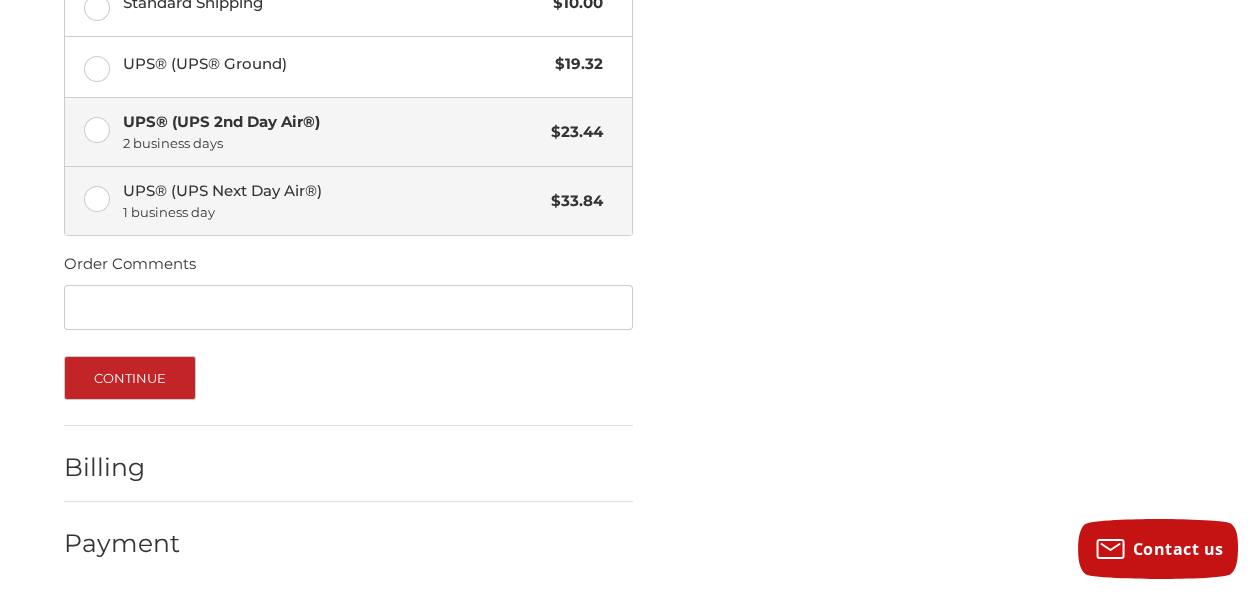 click on "1 business day" at bounding box center [332, 213] 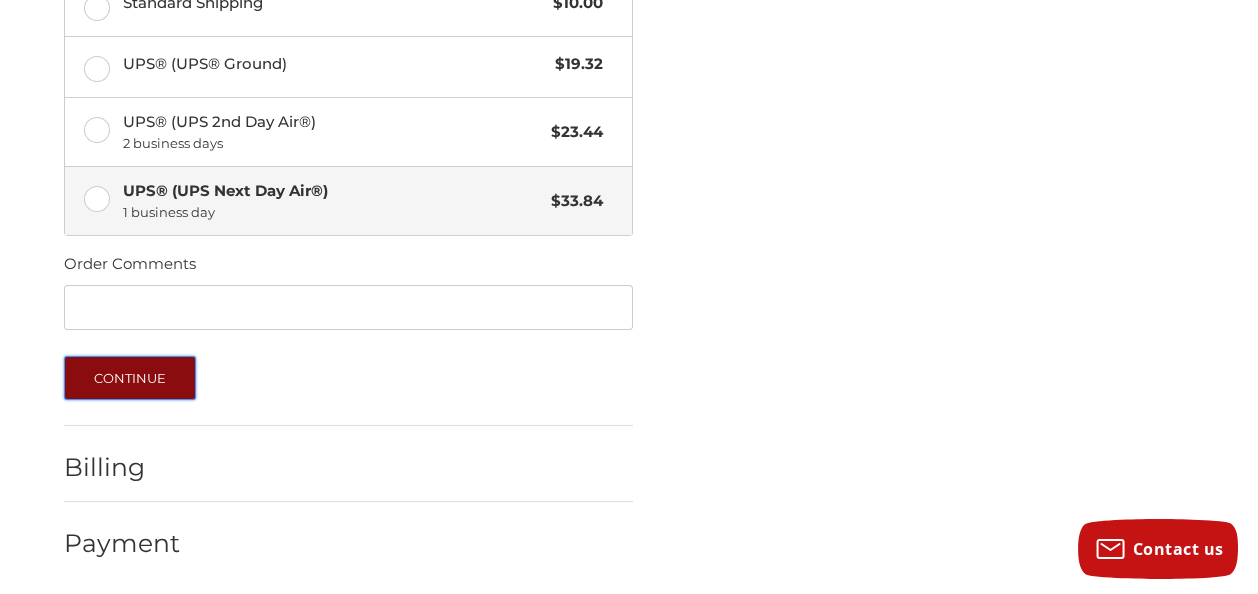 click on "Continue" at bounding box center [130, 378] 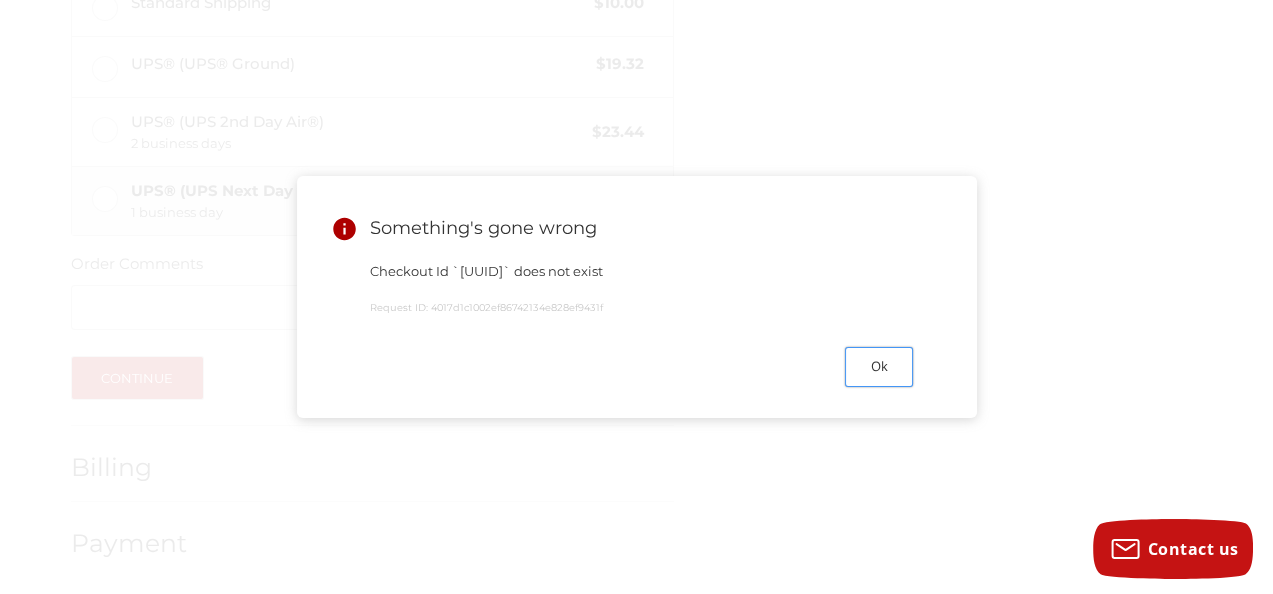 click on "Ok" at bounding box center [879, 366] 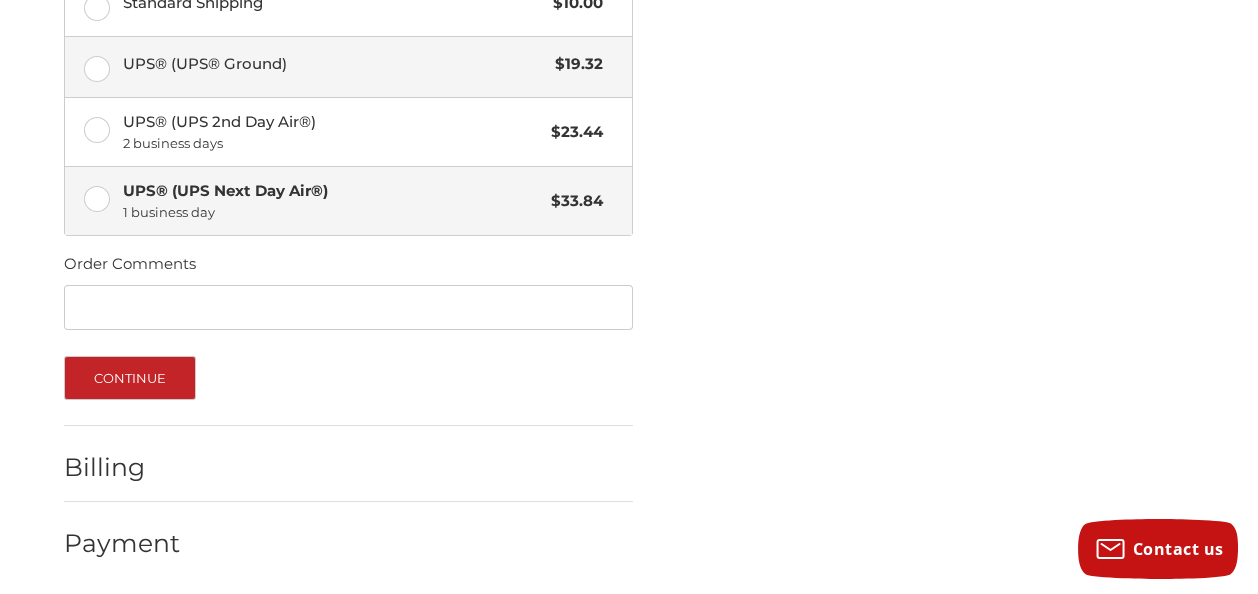 click on "UPS® (UPS® Ground) $19.32" at bounding box center (348, 67) 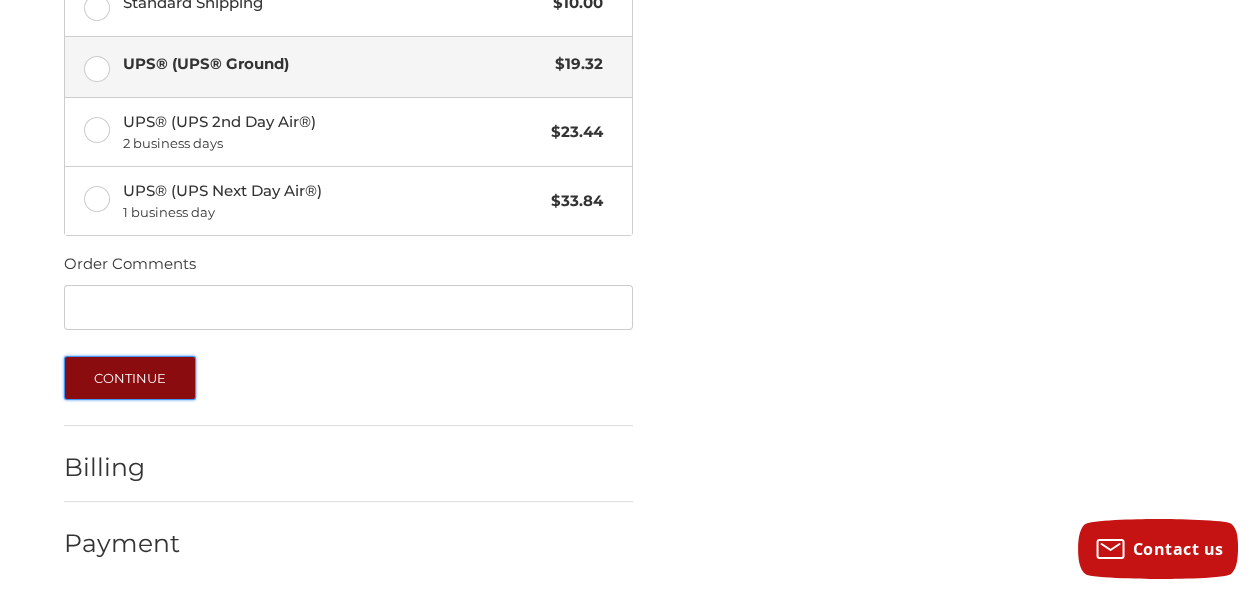click on "Continue" at bounding box center [130, 378] 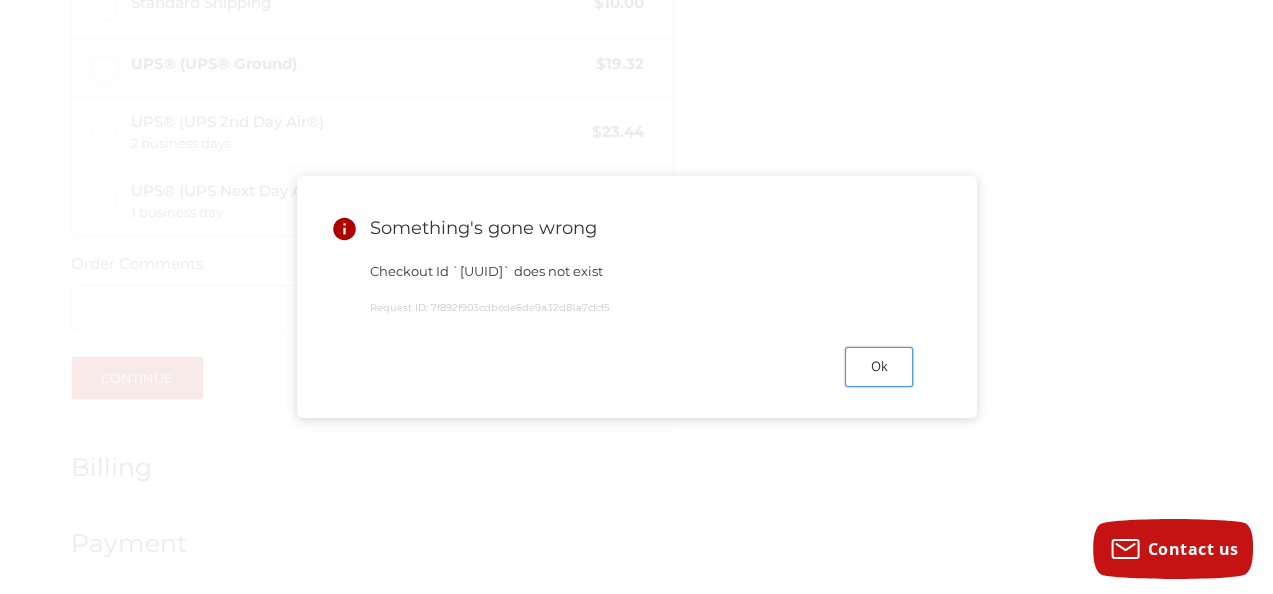 click on "Ok" at bounding box center (879, 366) 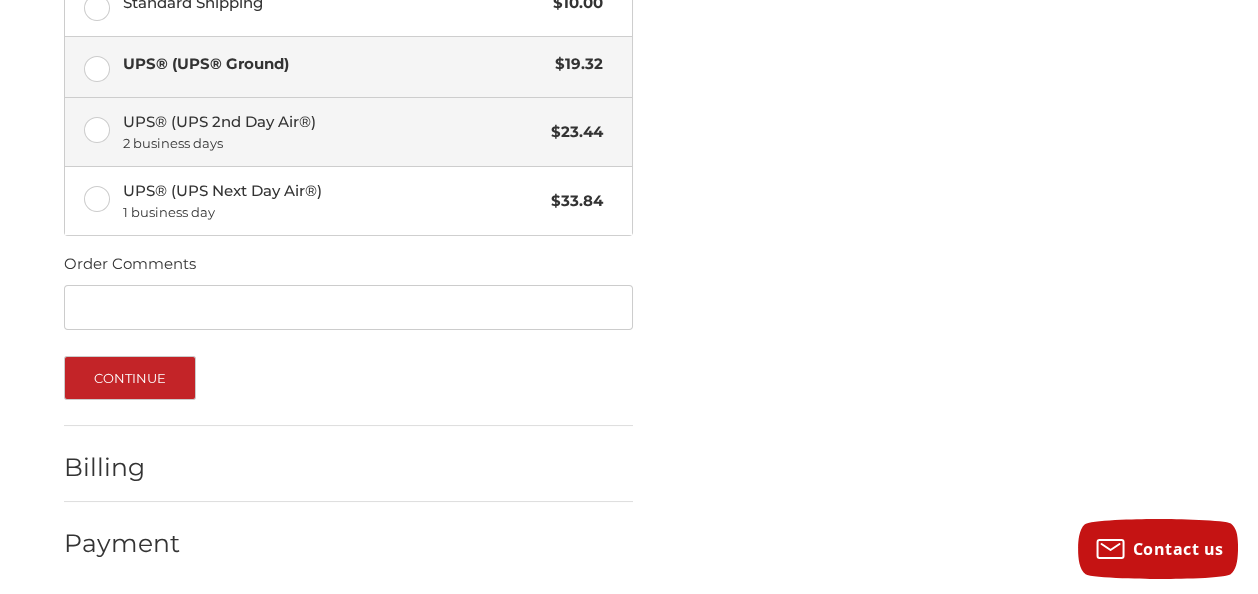 click on "UPS® (UPS 2nd Day Air®) 2 business days" at bounding box center (332, 132) 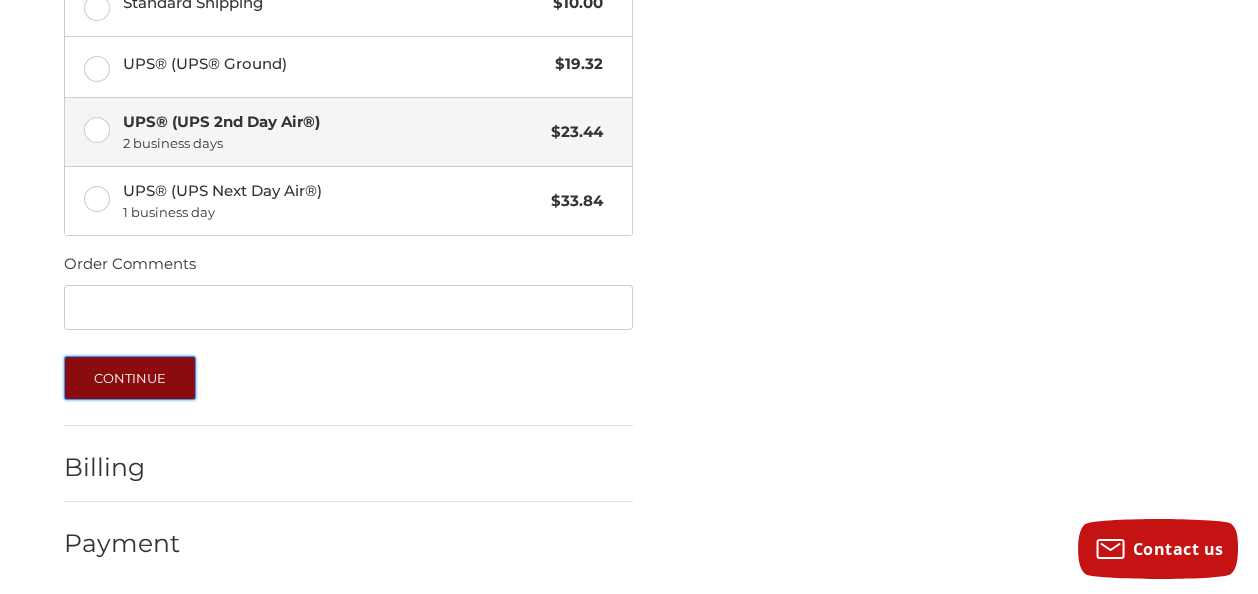 click on "Continue" at bounding box center (130, 378) 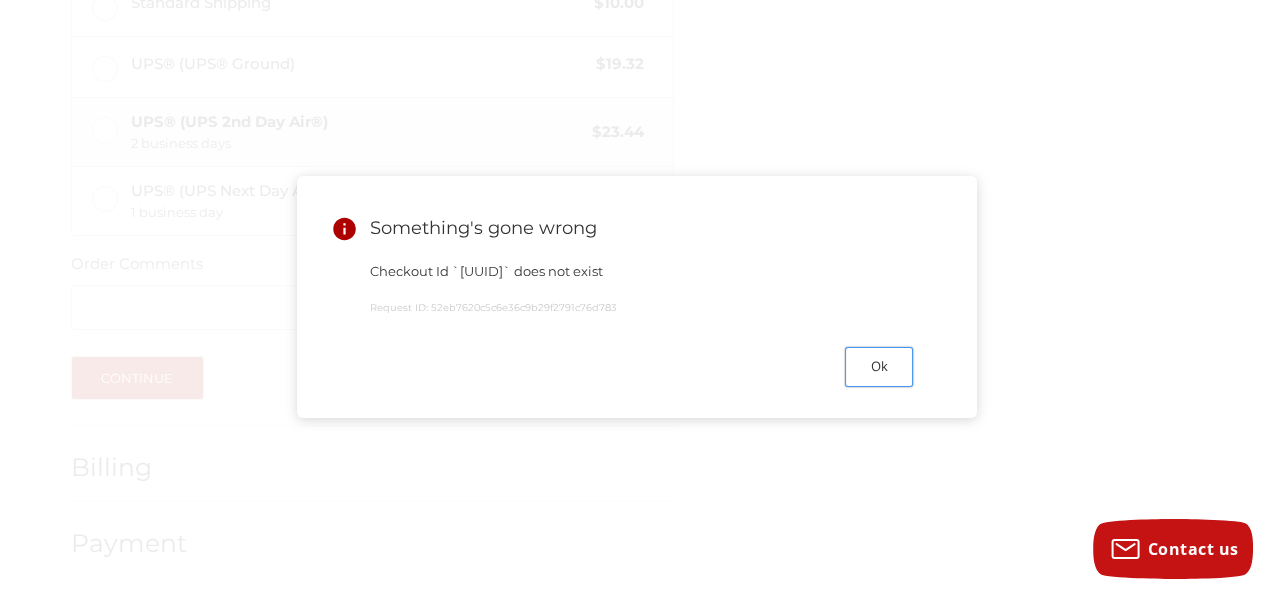 click on "Ok" at bounding box center [879, 366] 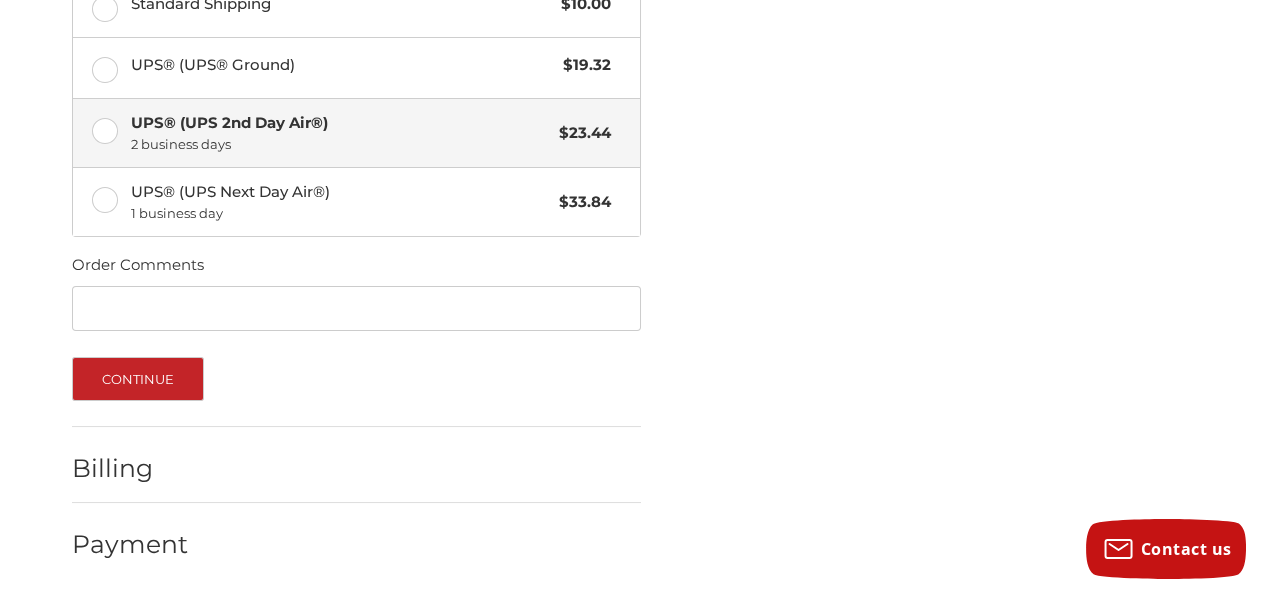 scroll, scrollTop: 1101, scrollLeft: 0, axis: vertical 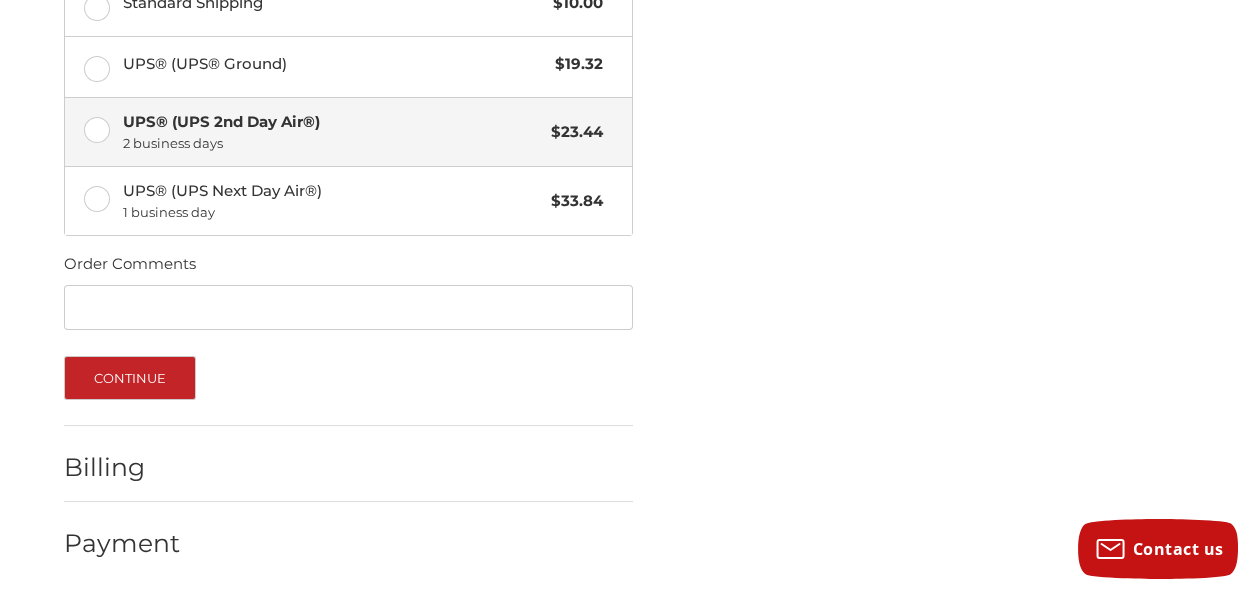 click on "Billing" at bounding box center [348, 468] 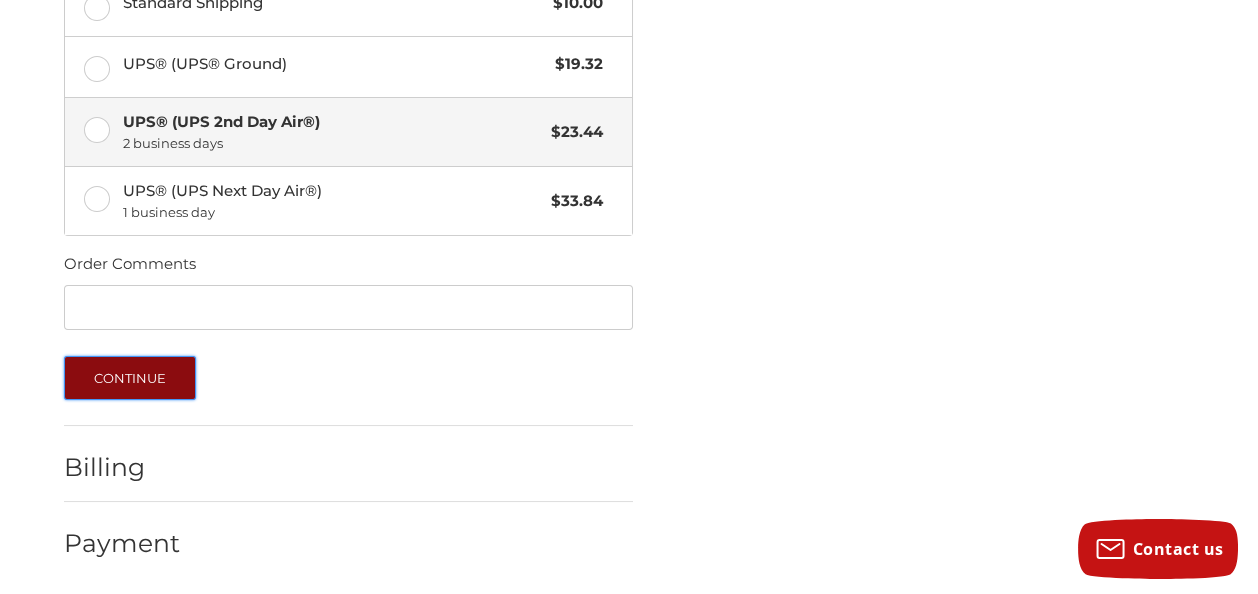 click on "Continue" at bounding box center [130, 378] 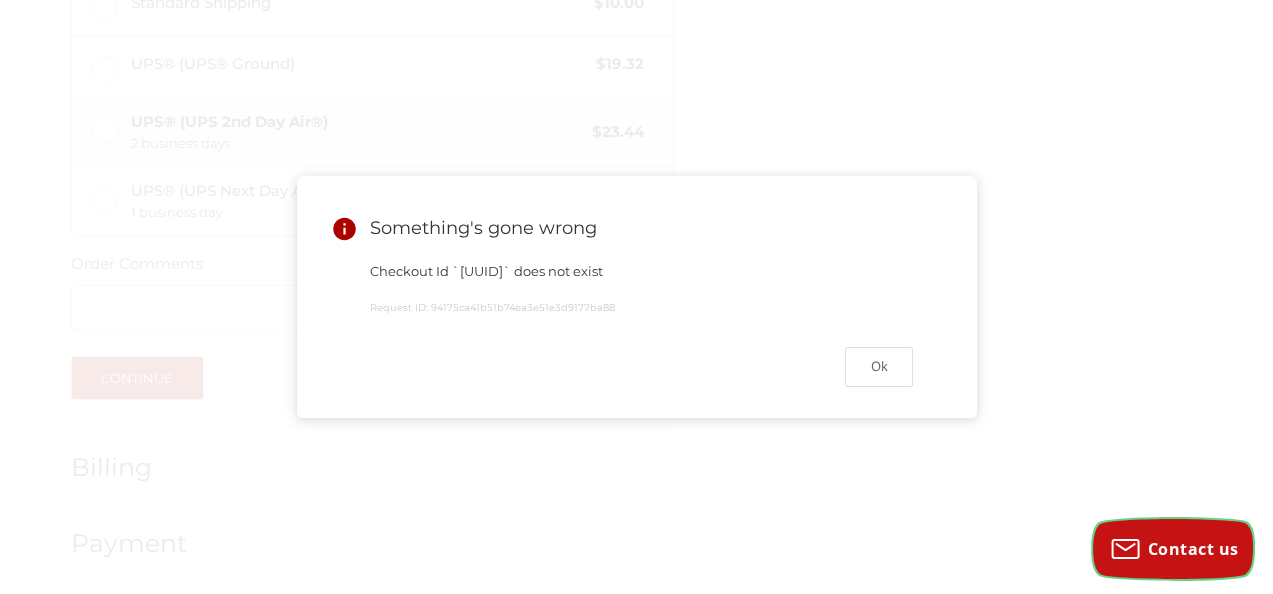 click on "Contact us" at bounding box center (1193, 549) 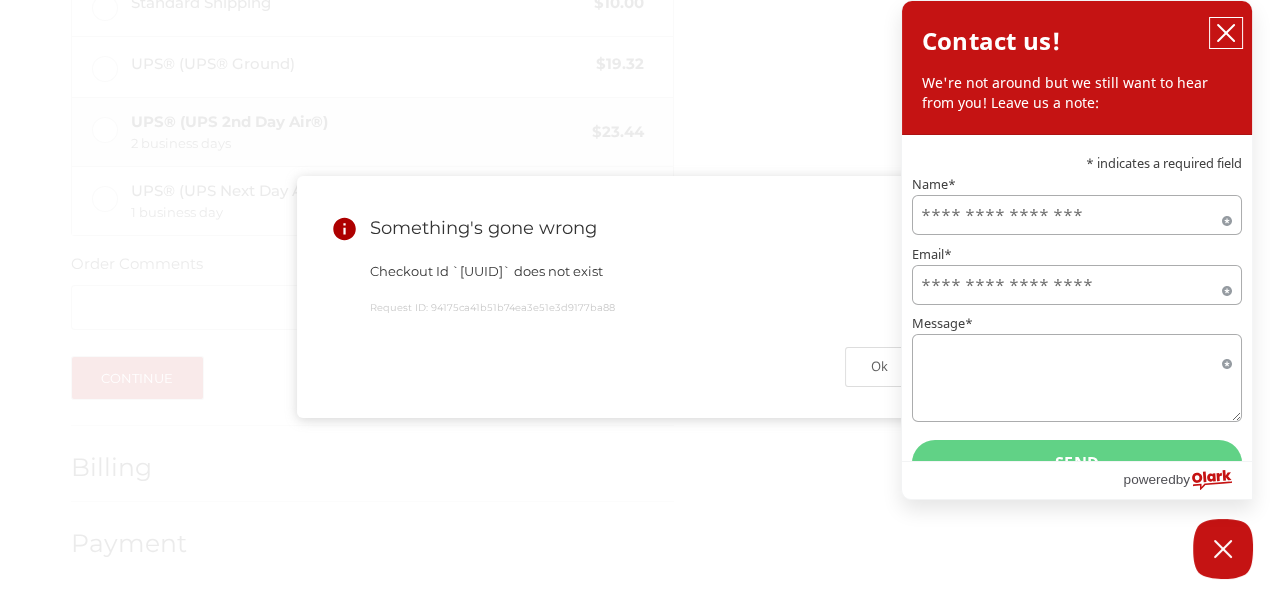 click 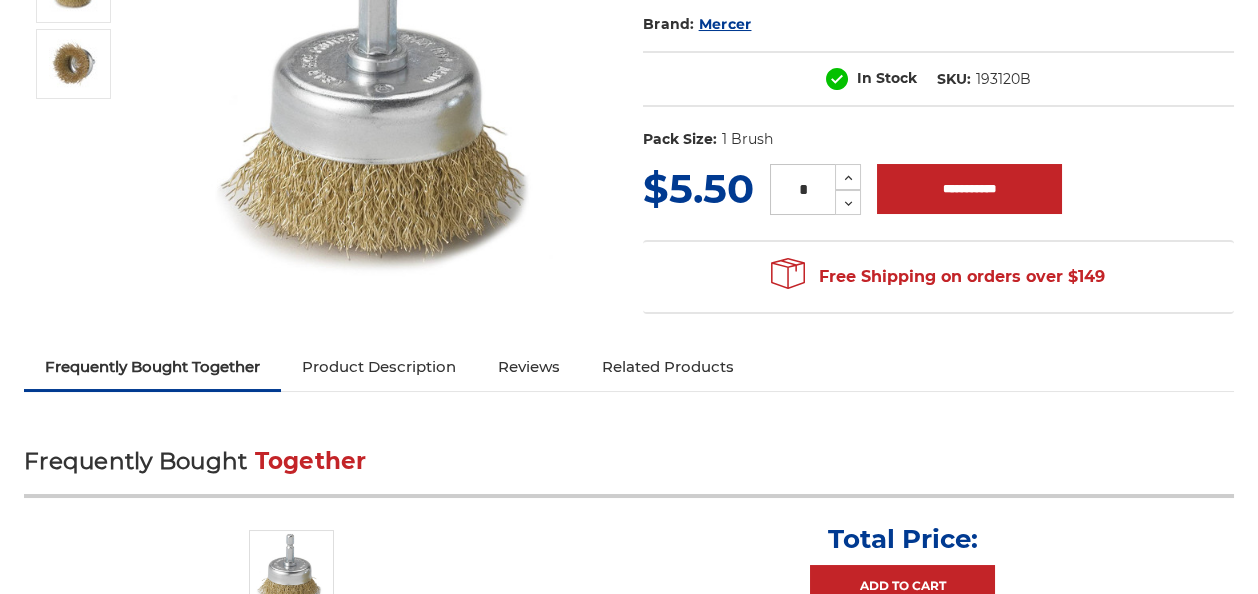 scroll, scrollTop: 217, scrollLeft: 0, axis: vertical 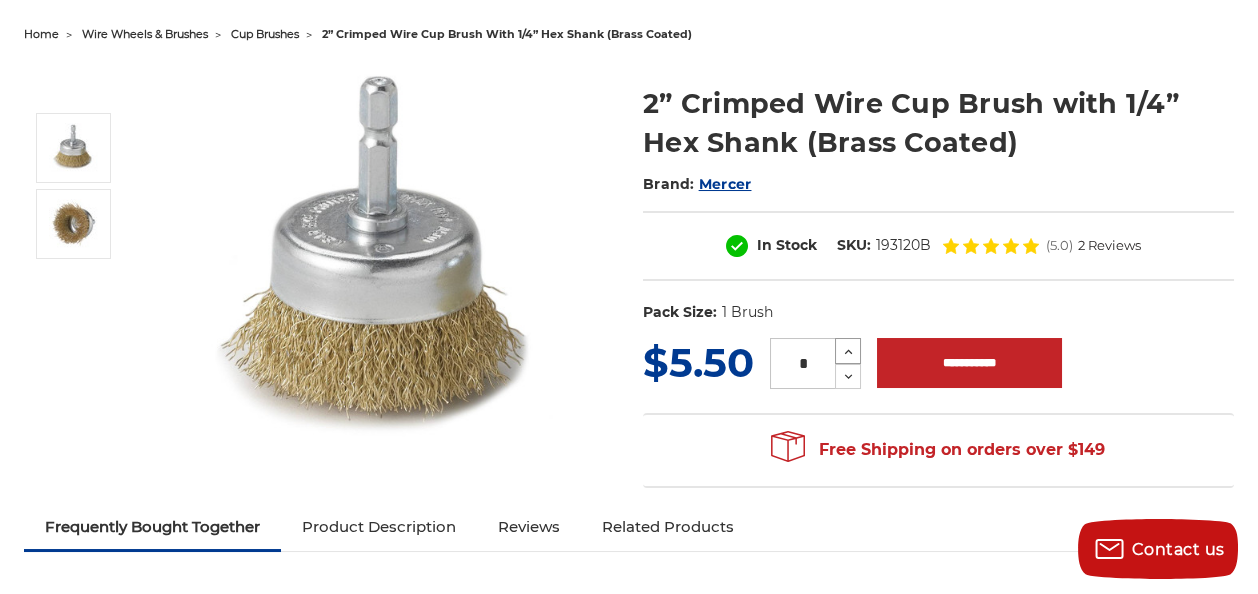 click 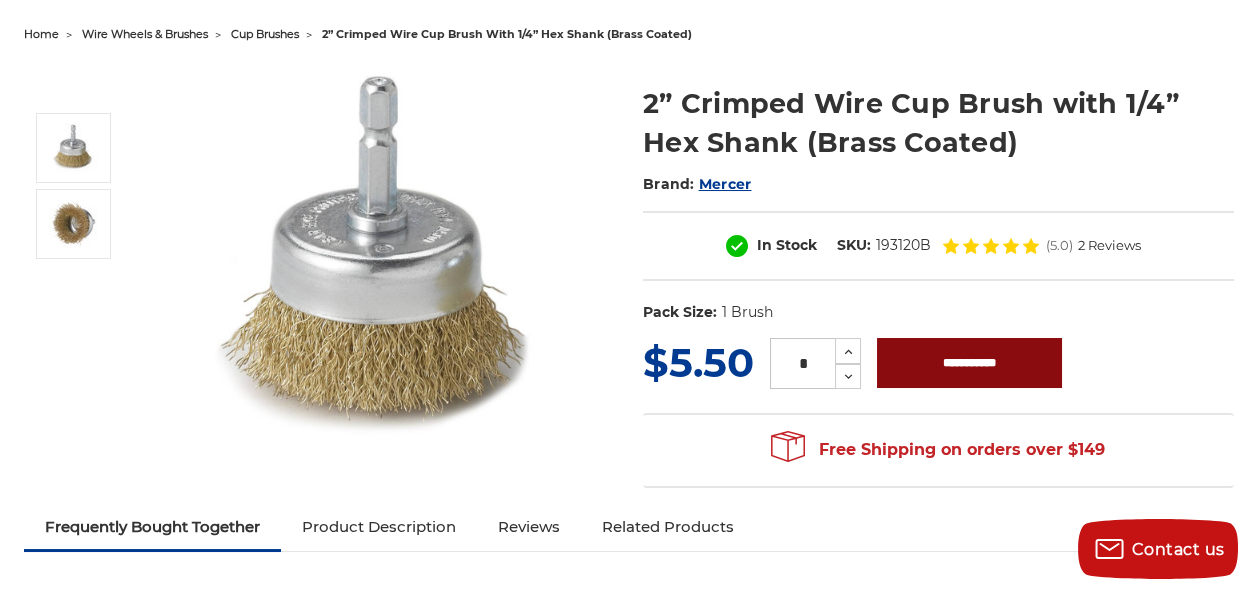 click on "**********" at bounding box center (969, 363) 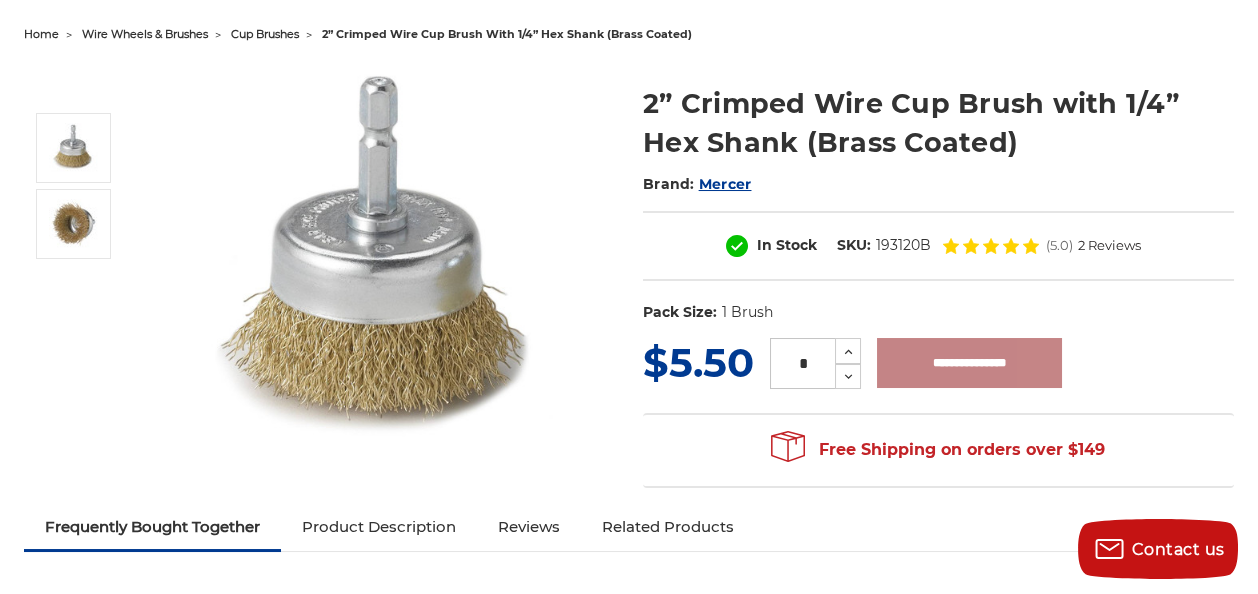 type on "**********" 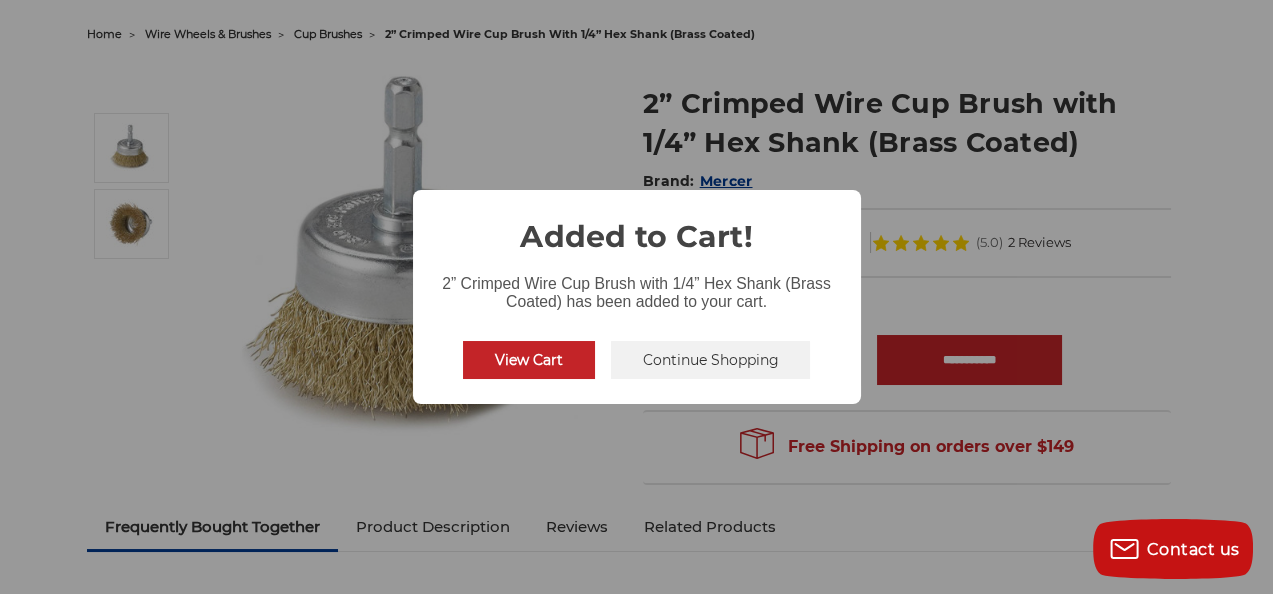 click on "Continue Shopping" at bounding box center (711, 360) 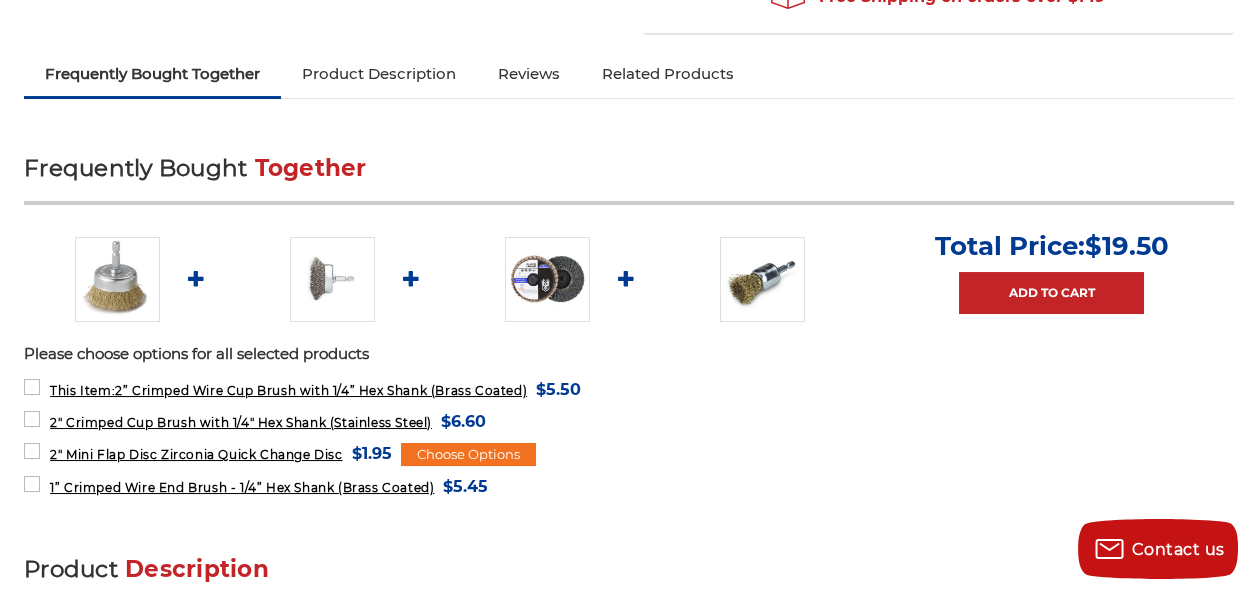 scroll, scrollTop: 699, scrollLeft: 0, axis: vertical 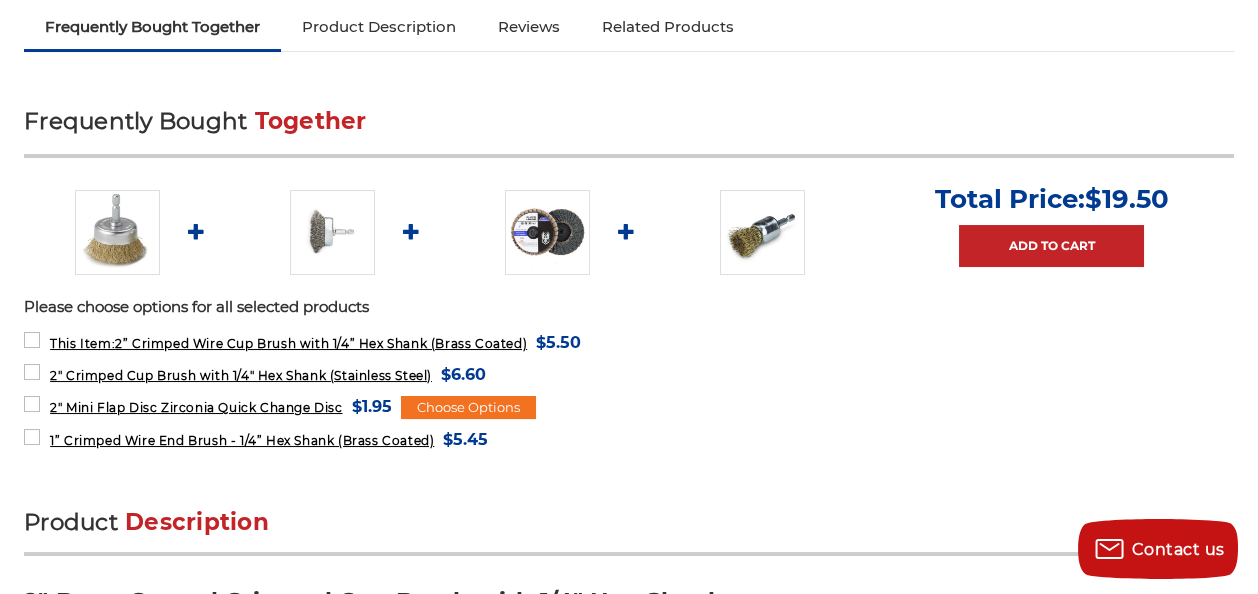 click at bounding box center [117, 232] 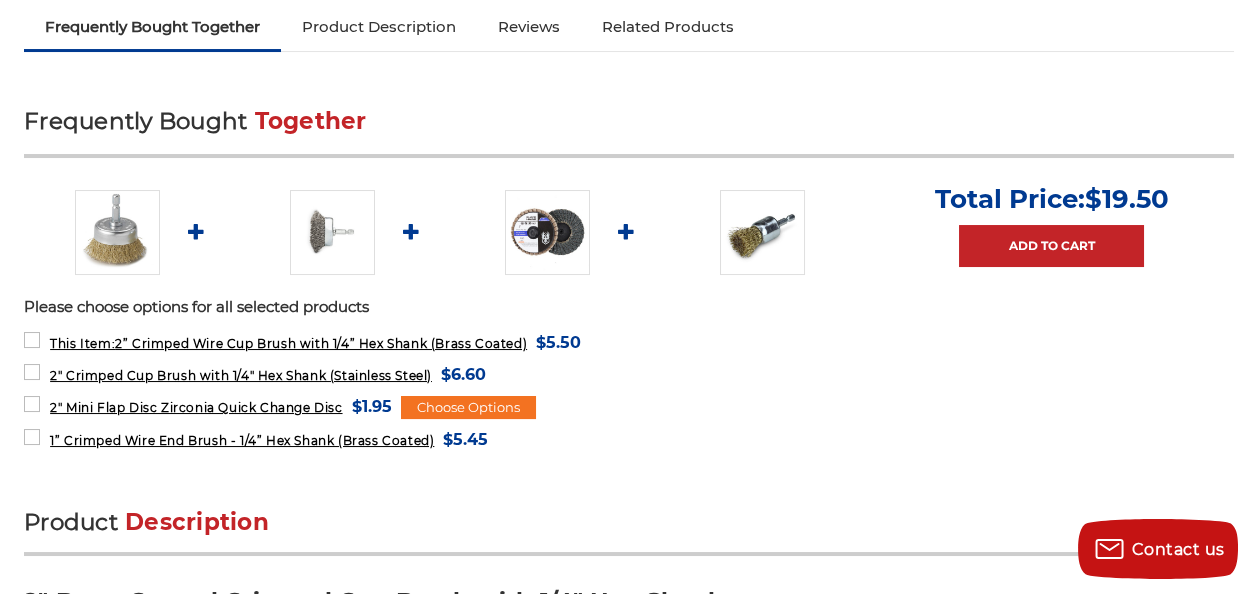 click at bounding box center [117, 232] 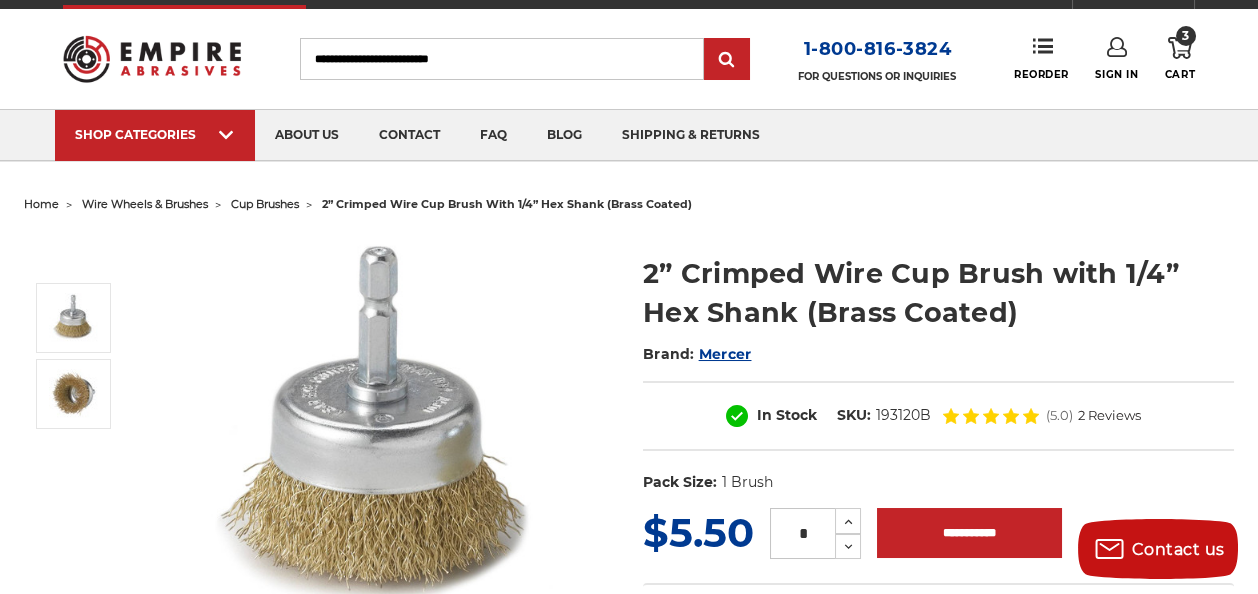 scroll, scrollTop: 0, scrollLeft: 0, axis: both 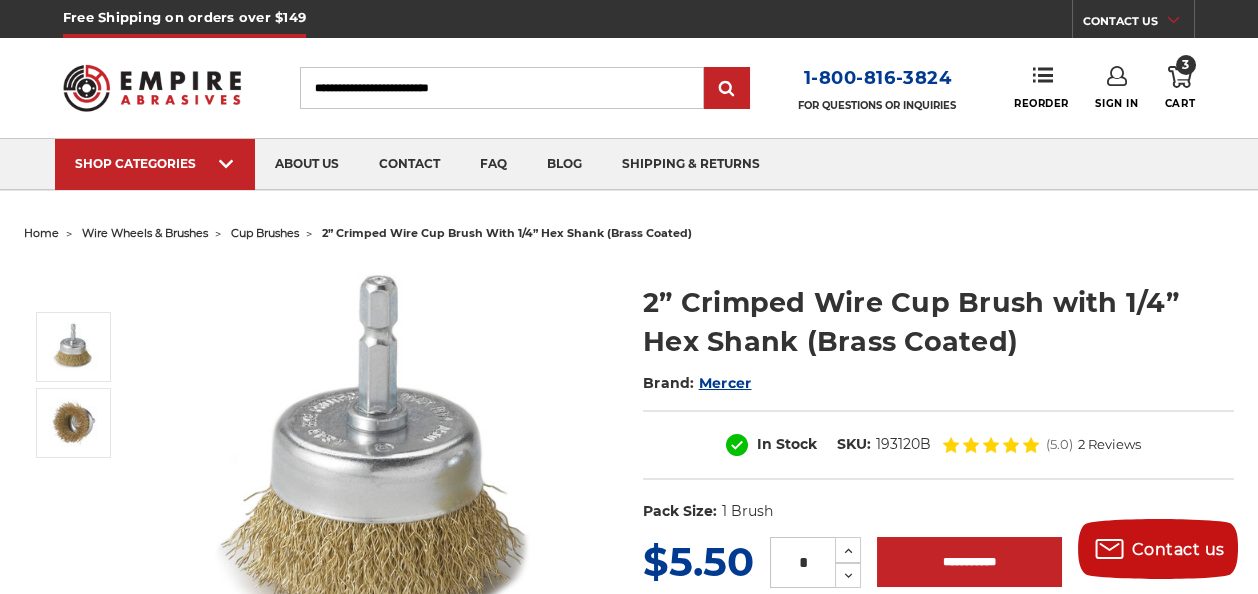 click on "cup brushes" at bounding box center [265, 233] 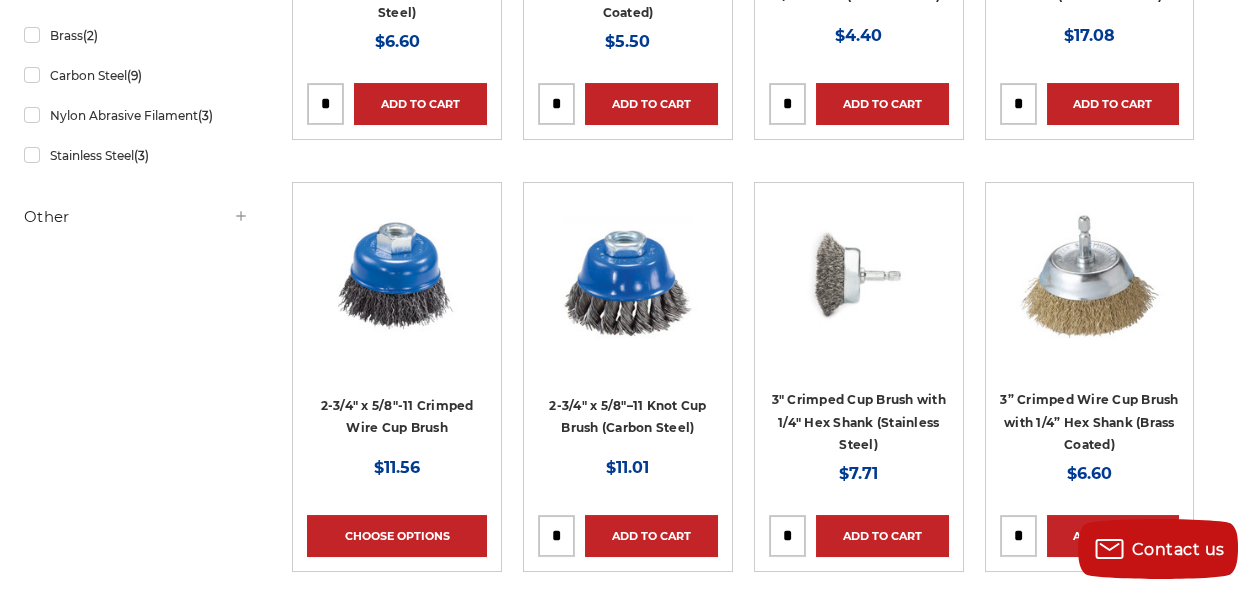 scroll, scrollTop: 699, scrollLeft: 0, axis: vertical 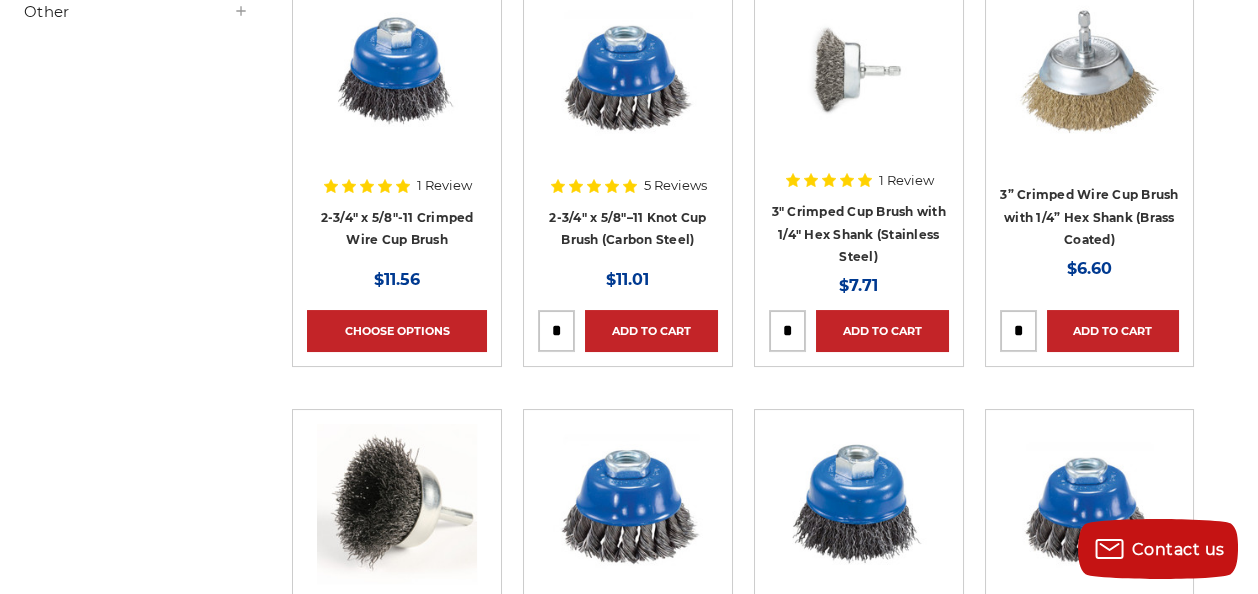 click at bounding box center (1018, 331) 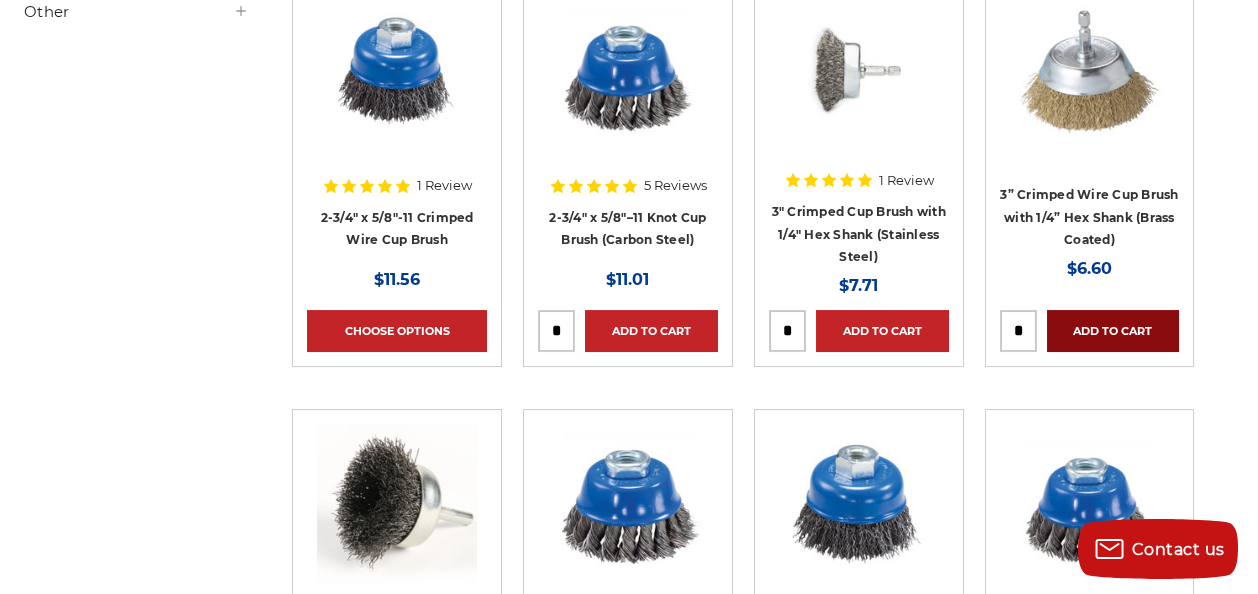 type on "*" 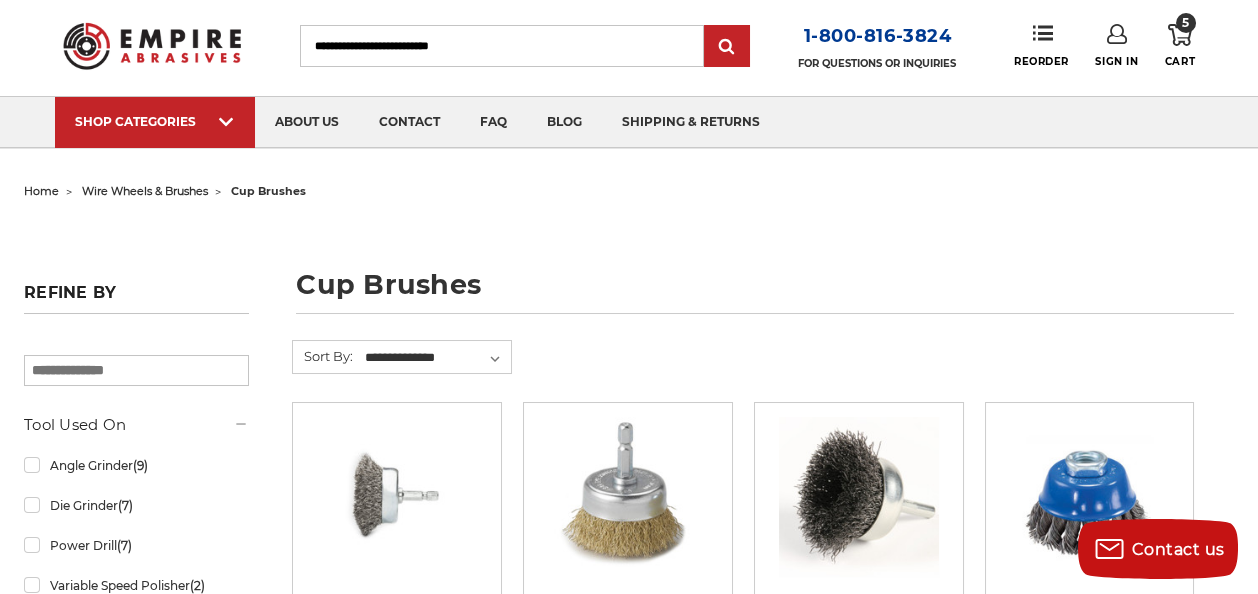 scroll, scrollTop: 0, scrollLeft: 0, axis: both 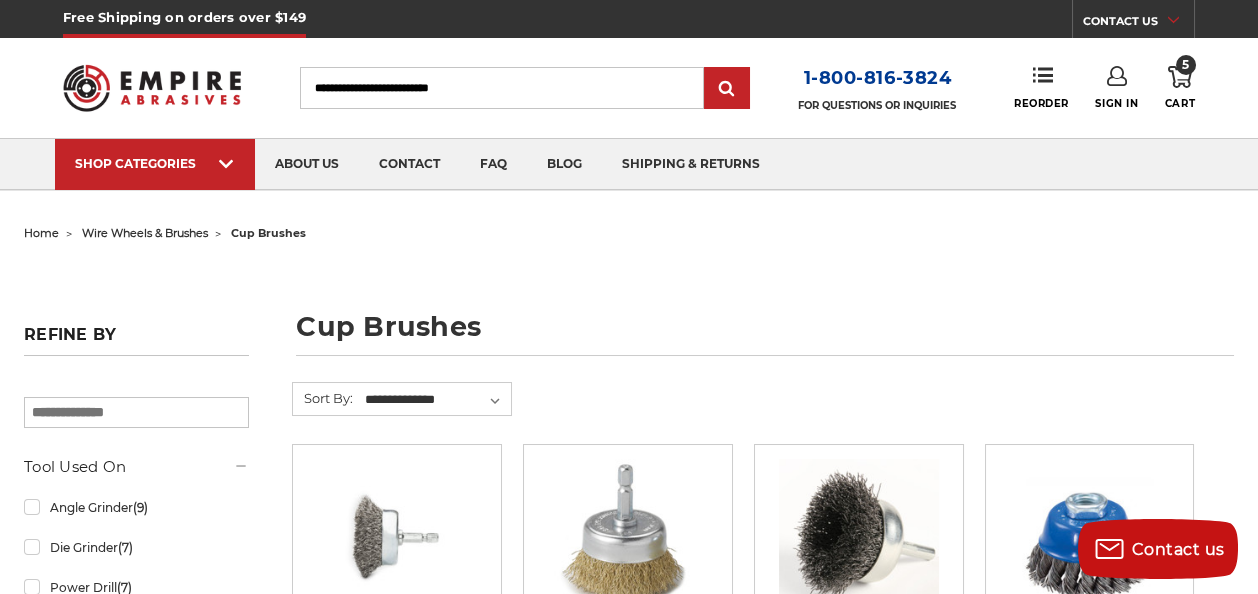 click on "5" at bounding box center (1186, 65) 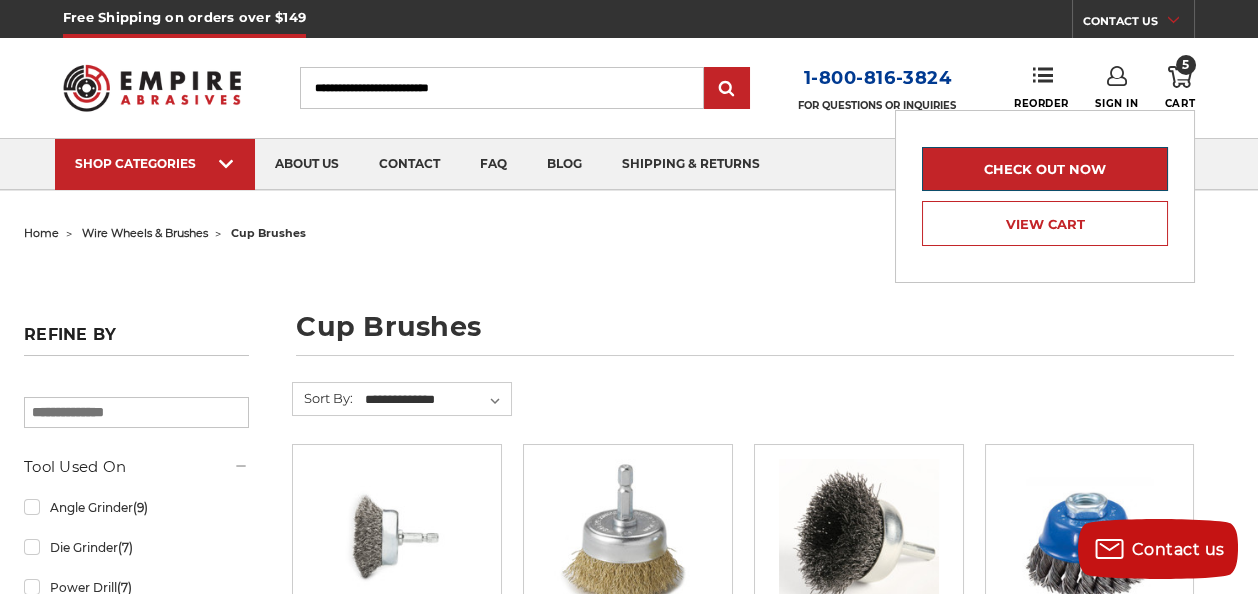 click on "Check out now" at bounding box center (1045, 169) 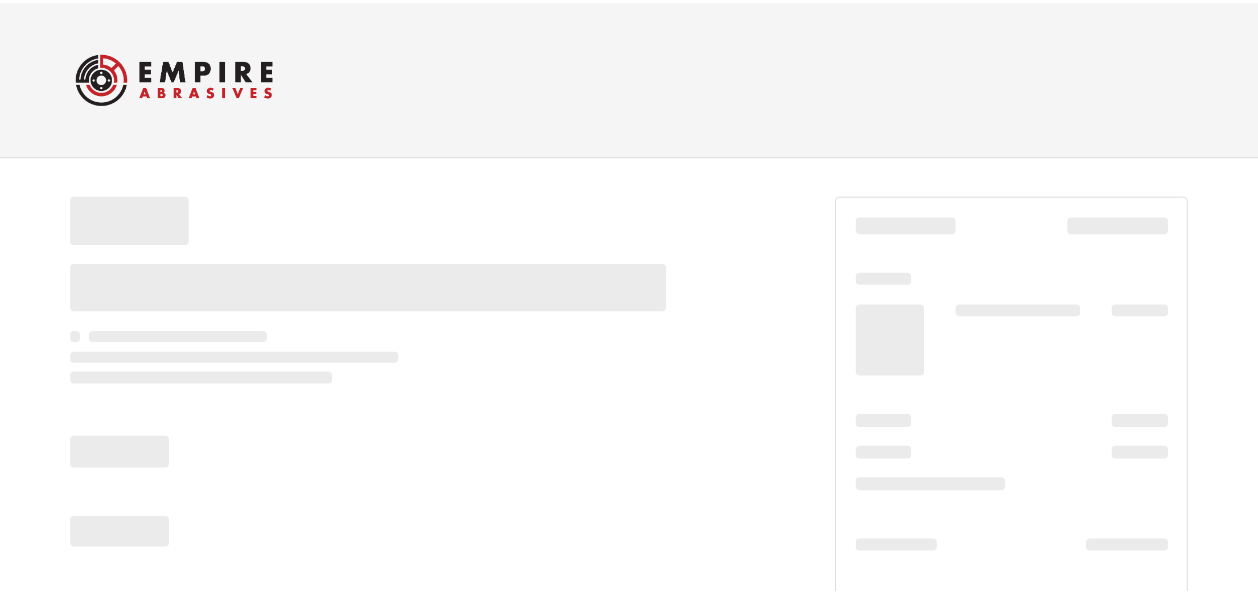 scroll, scrollTop: 0, scrollLeft: 0, axis: both 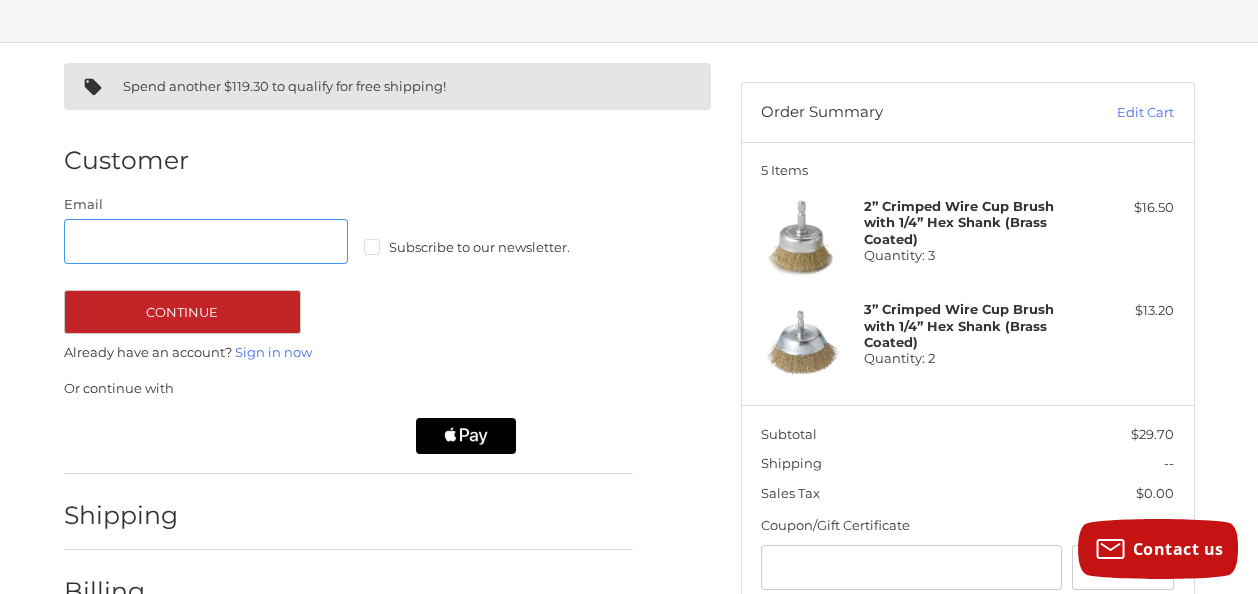 click on "Email" at bounding box center [206, 241] 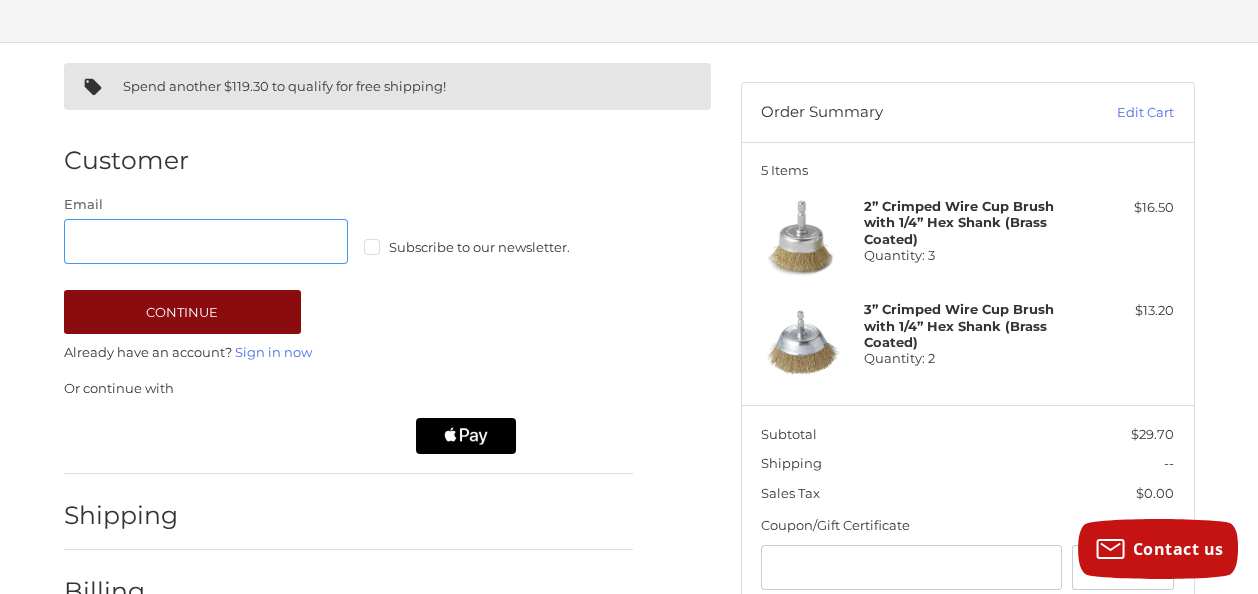 type on "**********" 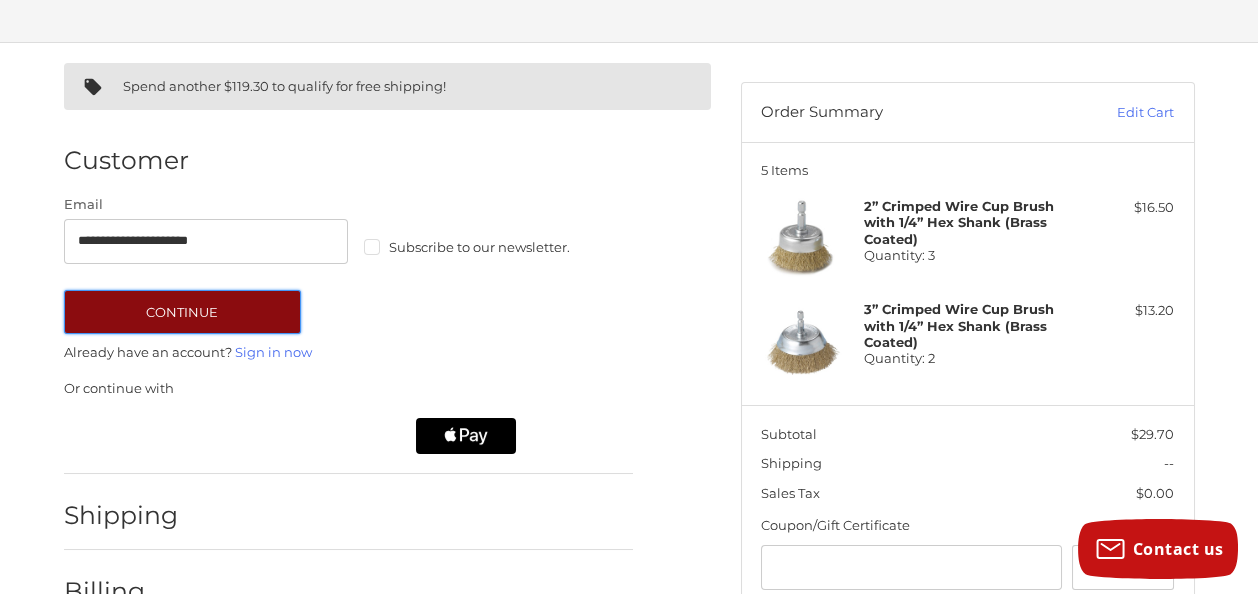click on "Continue" at bounding box center (182, 312) 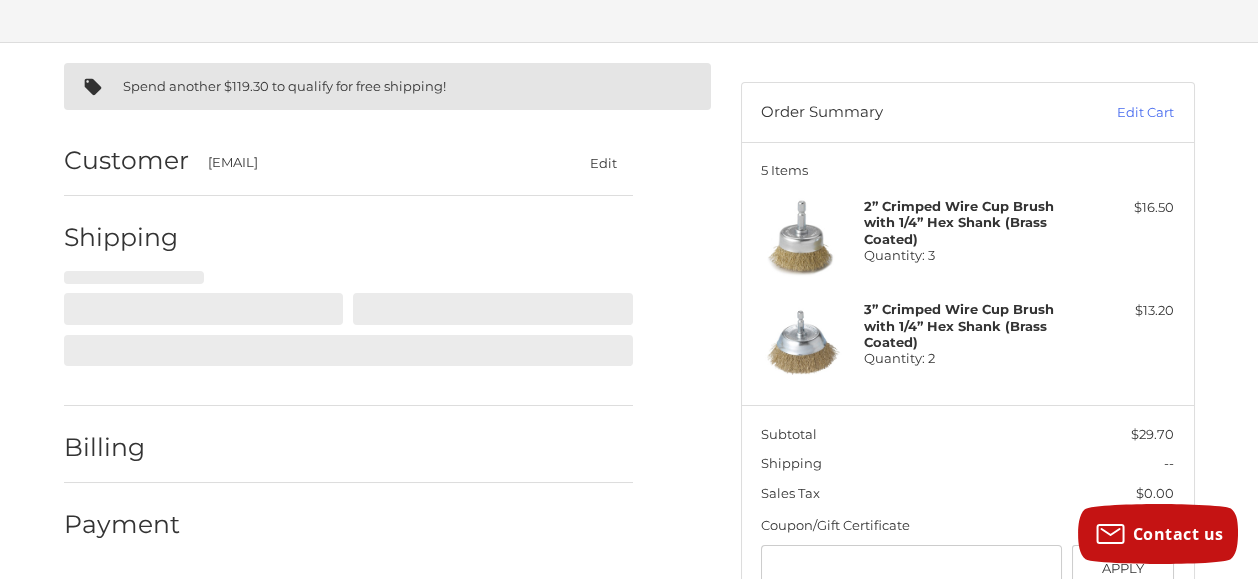 select on "**" 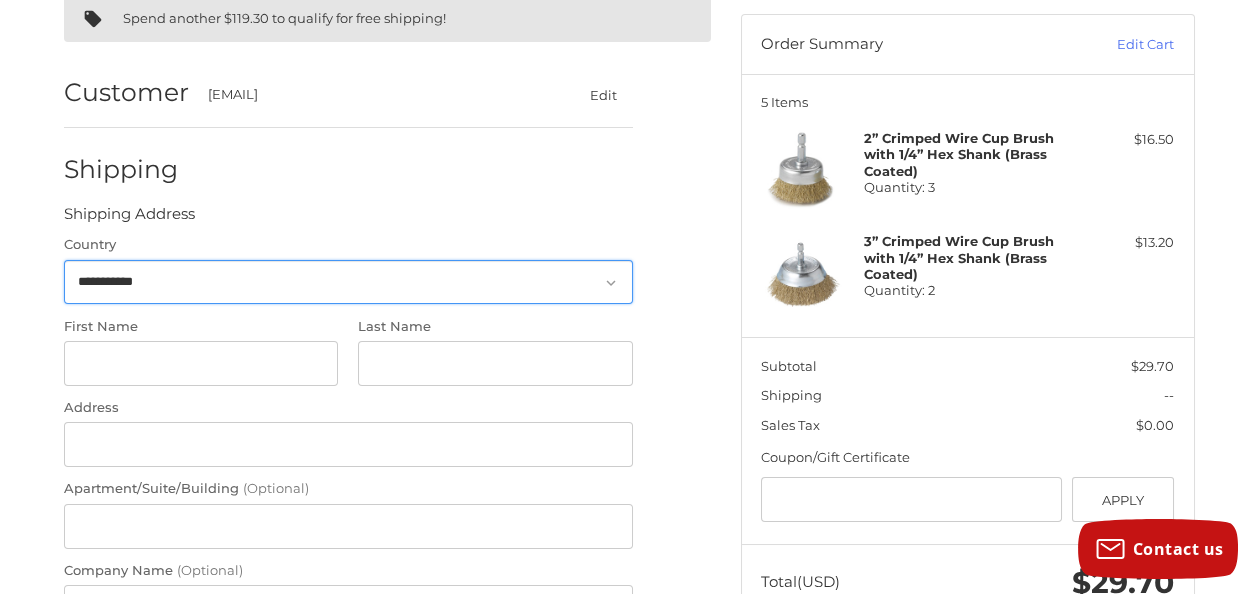 scroll, scrollTop: 190, scrollLeft: 0, axis: vertical 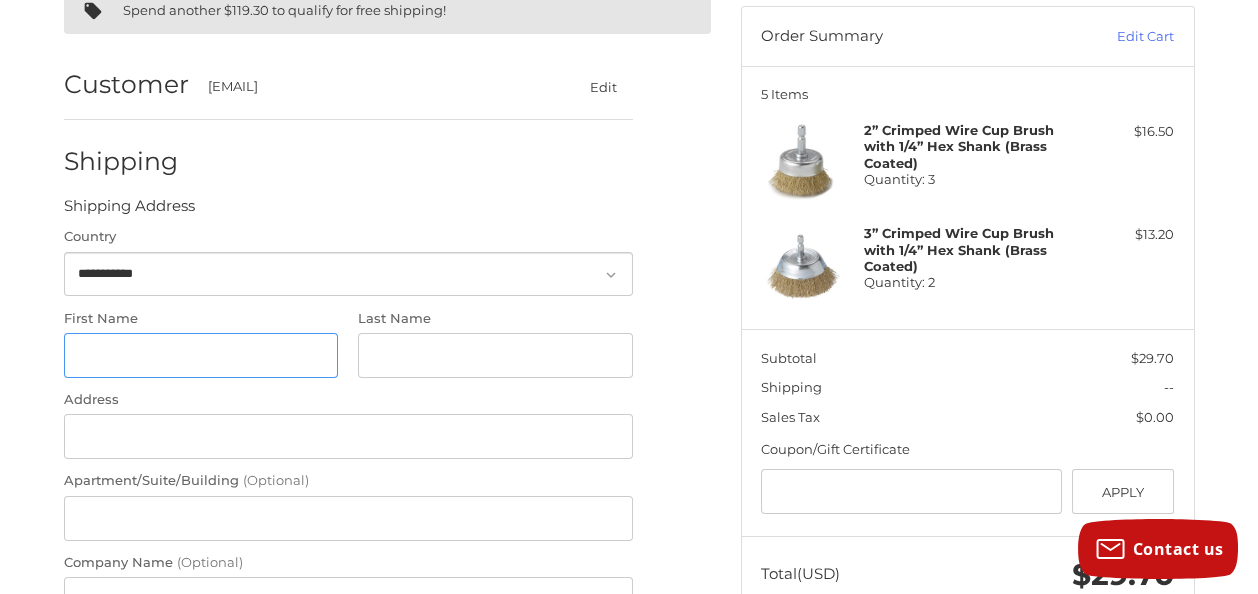 click on "First Name" at bounding box center (201, 355) 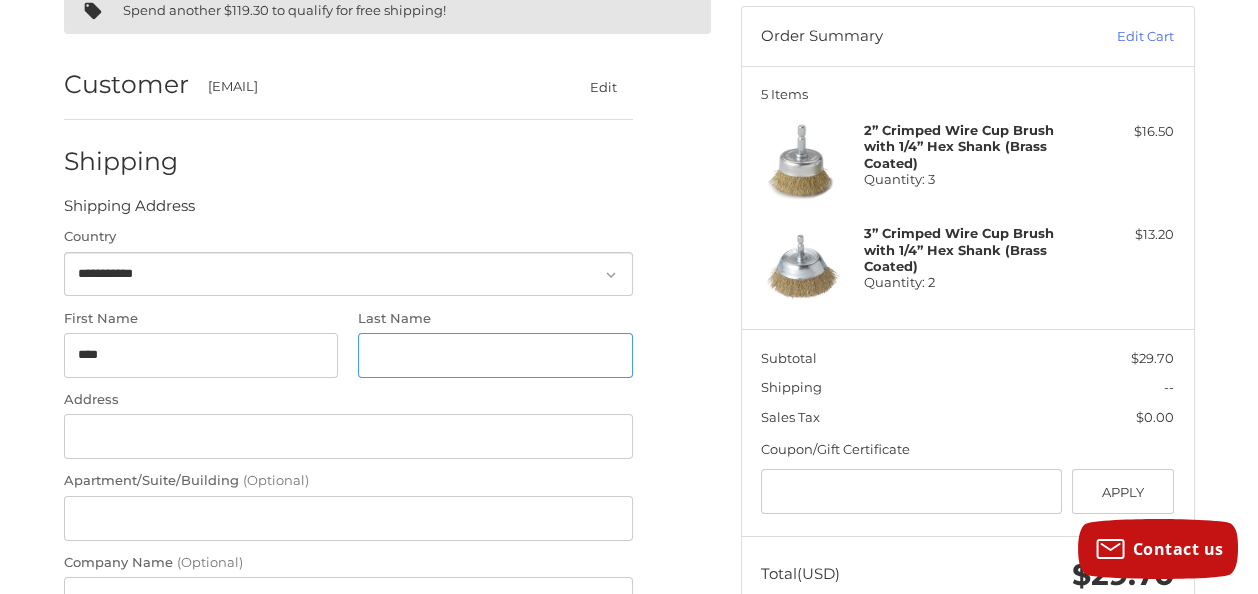 type on "*******" 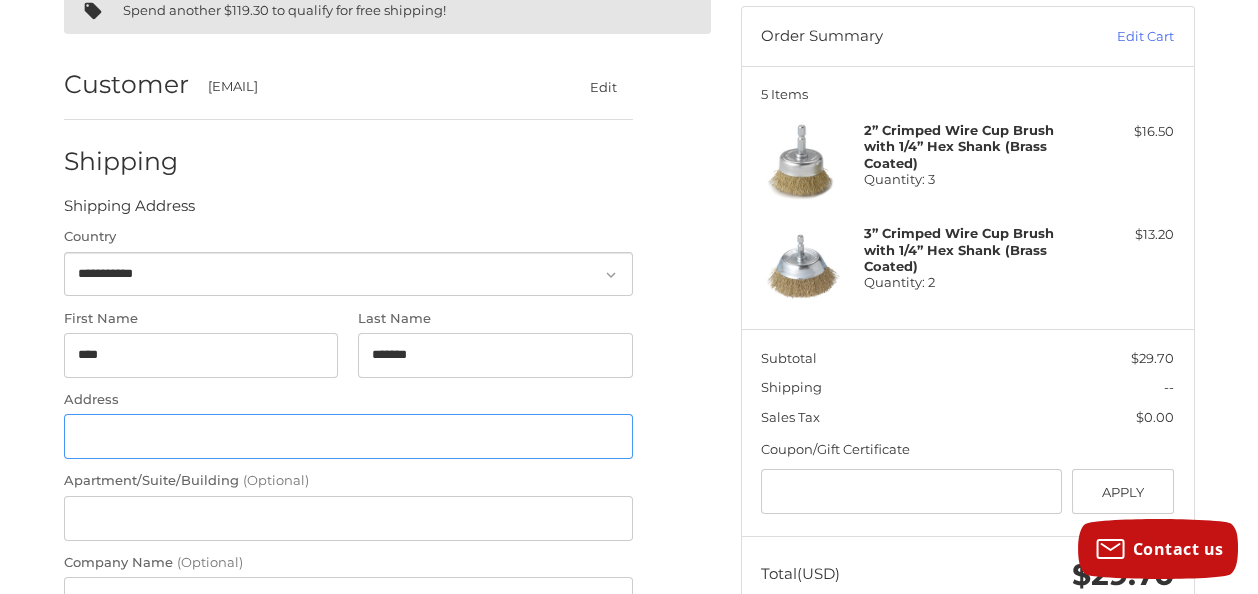 type on "**********" 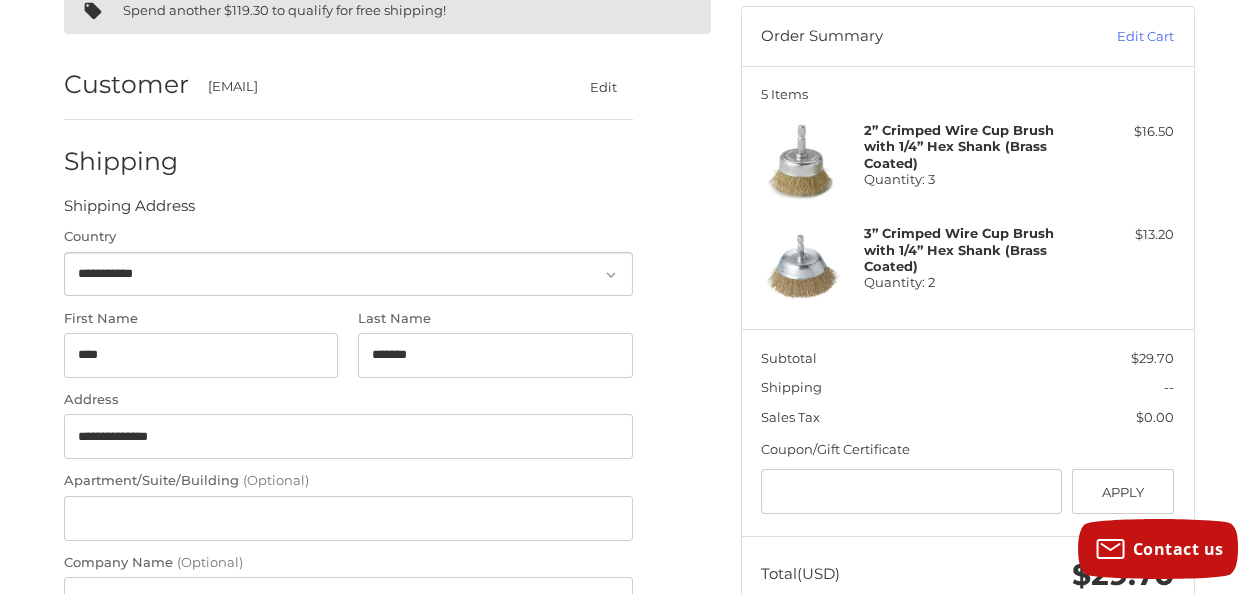 type on "**********" 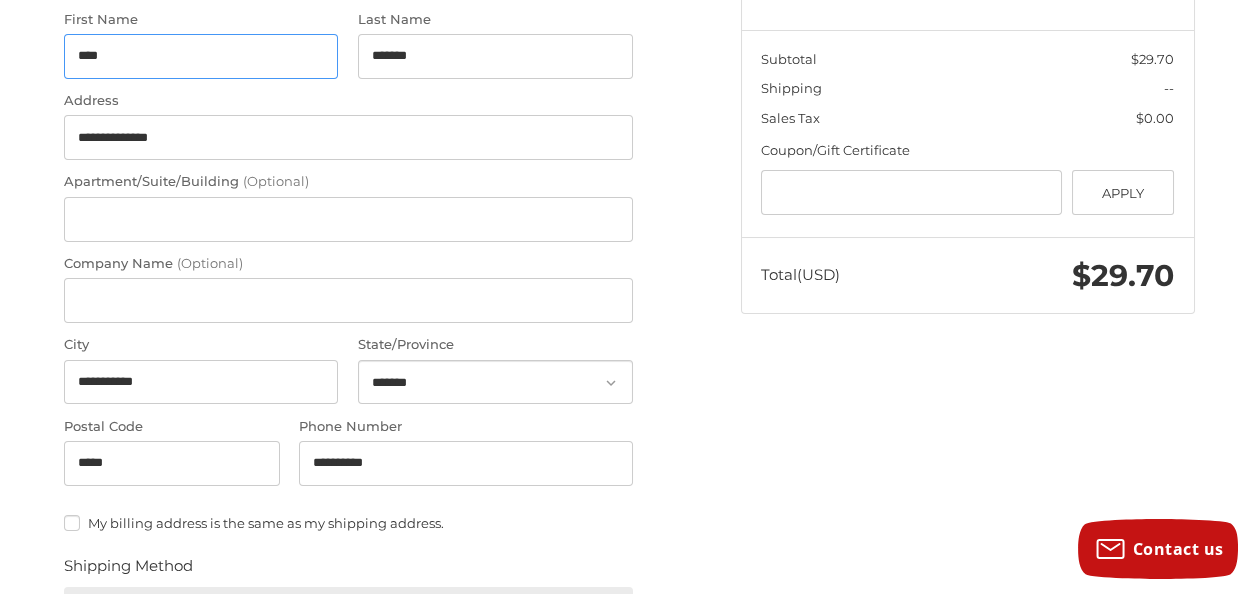 scroll, scrollTop: 490, scrollLeft: 0, axis: vertical 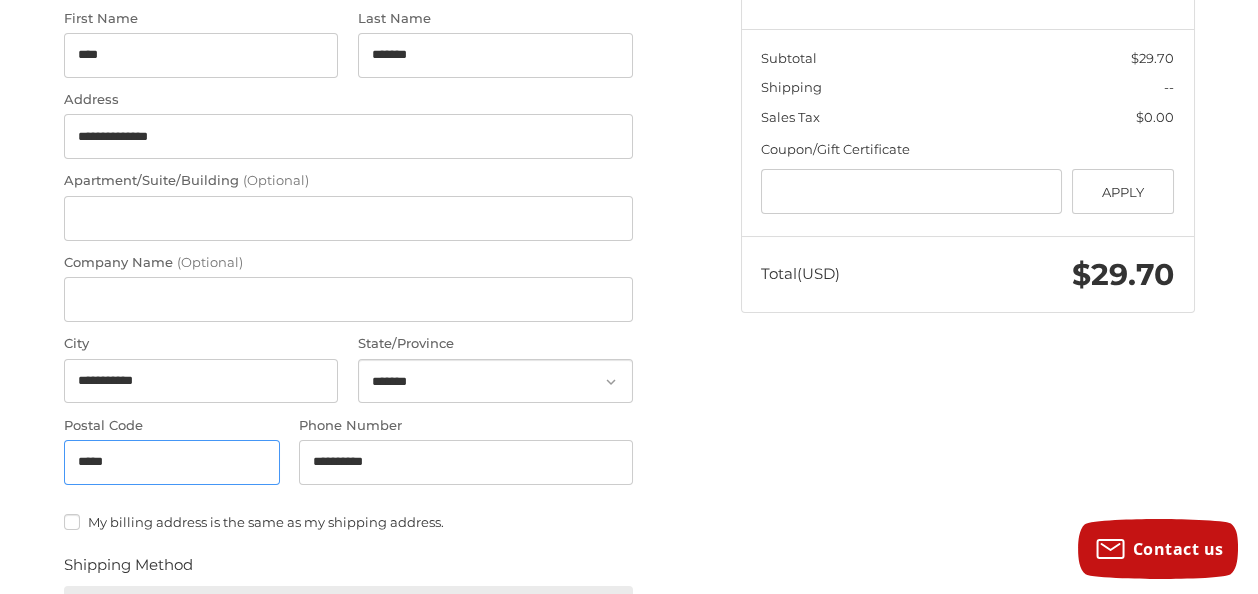 click on "*****" at bounding box center (172, 462) 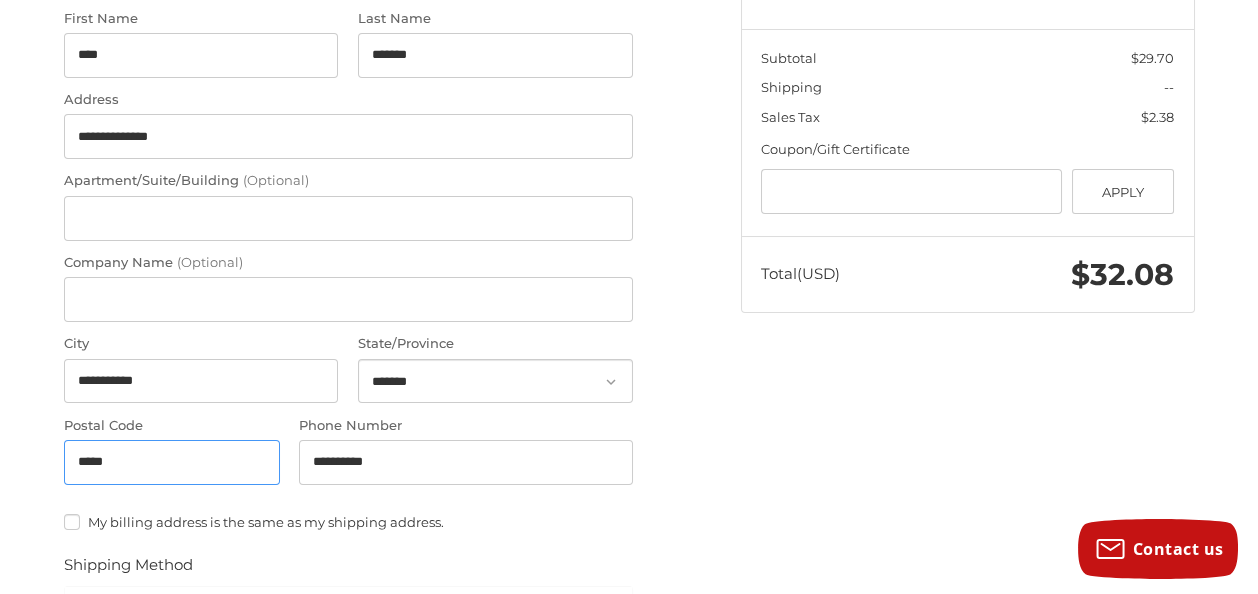 type on "*****" 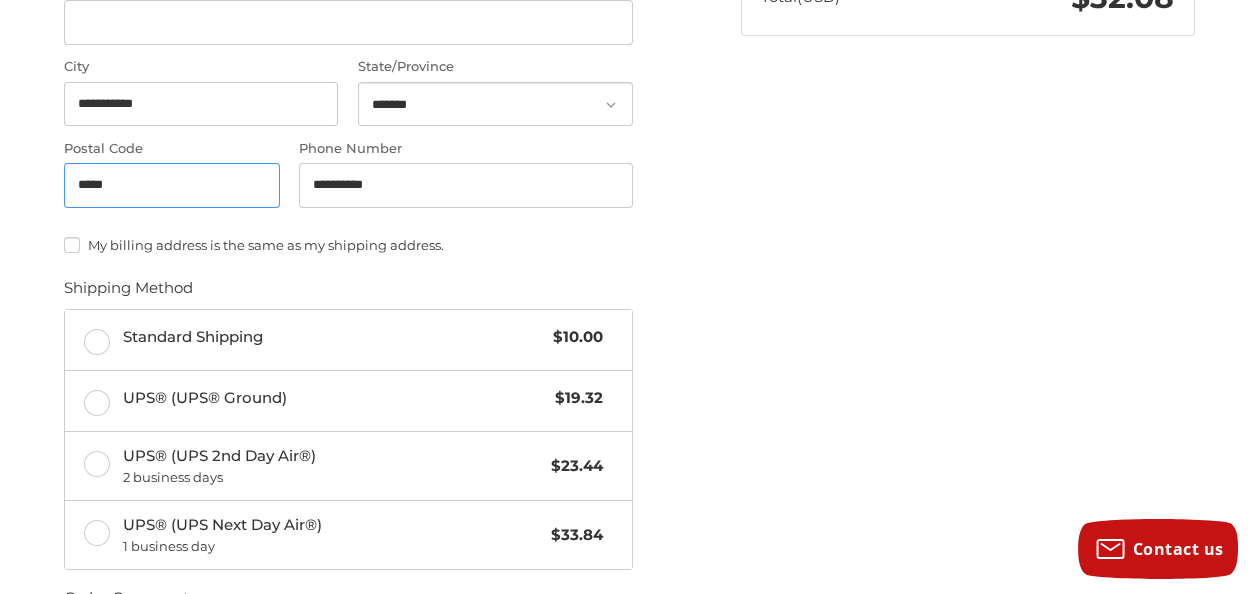 scroll, scrollTop: 790, scrollLeft: 0, axis: vertical 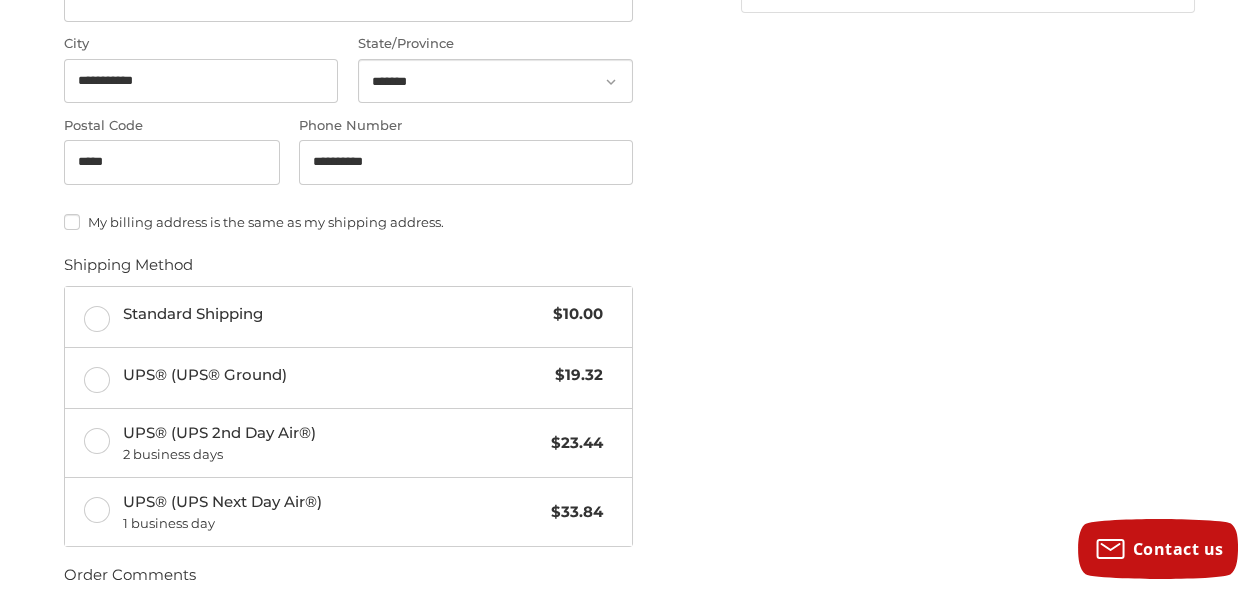 click on "My billing address is the same as my shipping address." at bounding box center (348, 222) 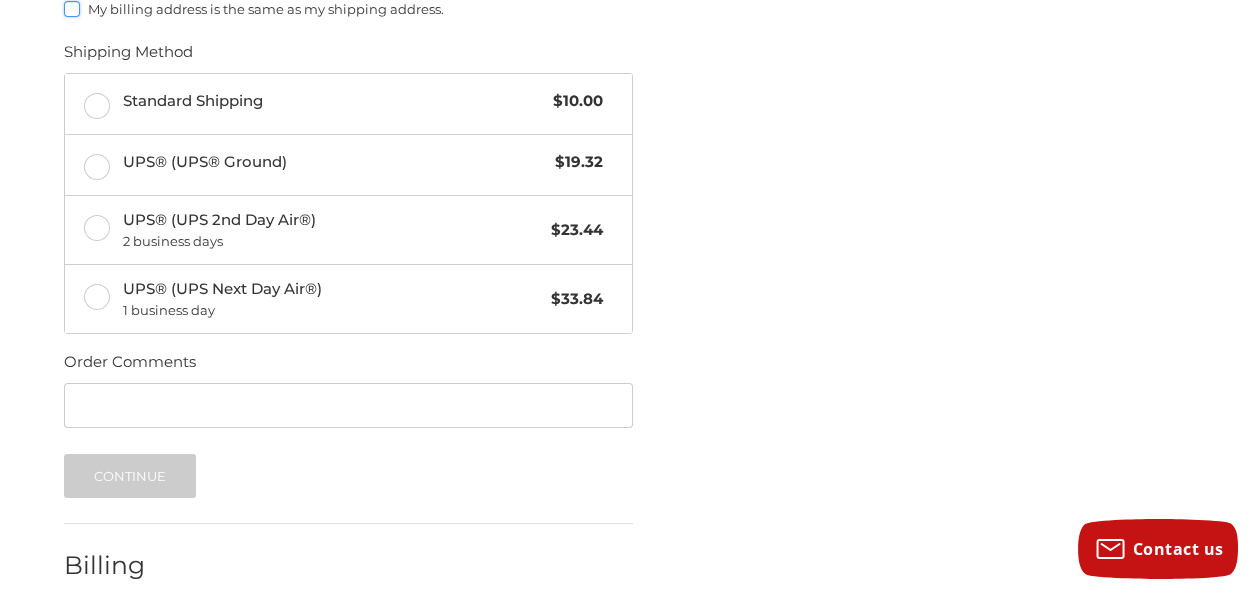 scroll, scrollTop: 890, scrollLeft: 0, axis: vertical 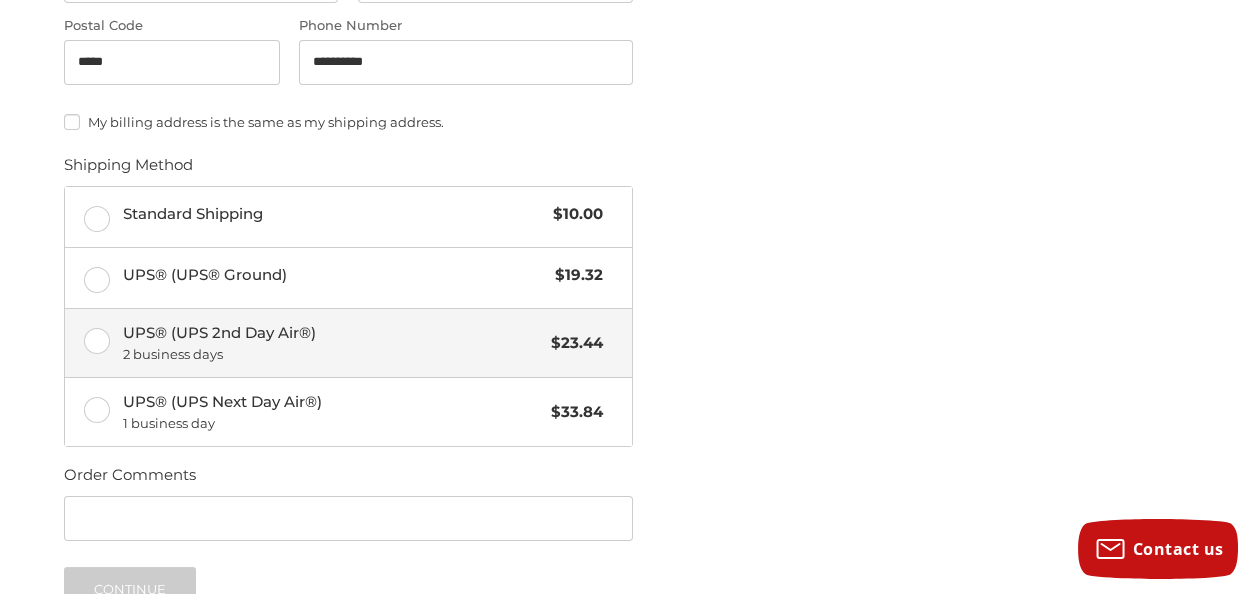 click on "UPS® (UPS 2nd Day Air®) 2 business days" at bounding box center (332, 343) 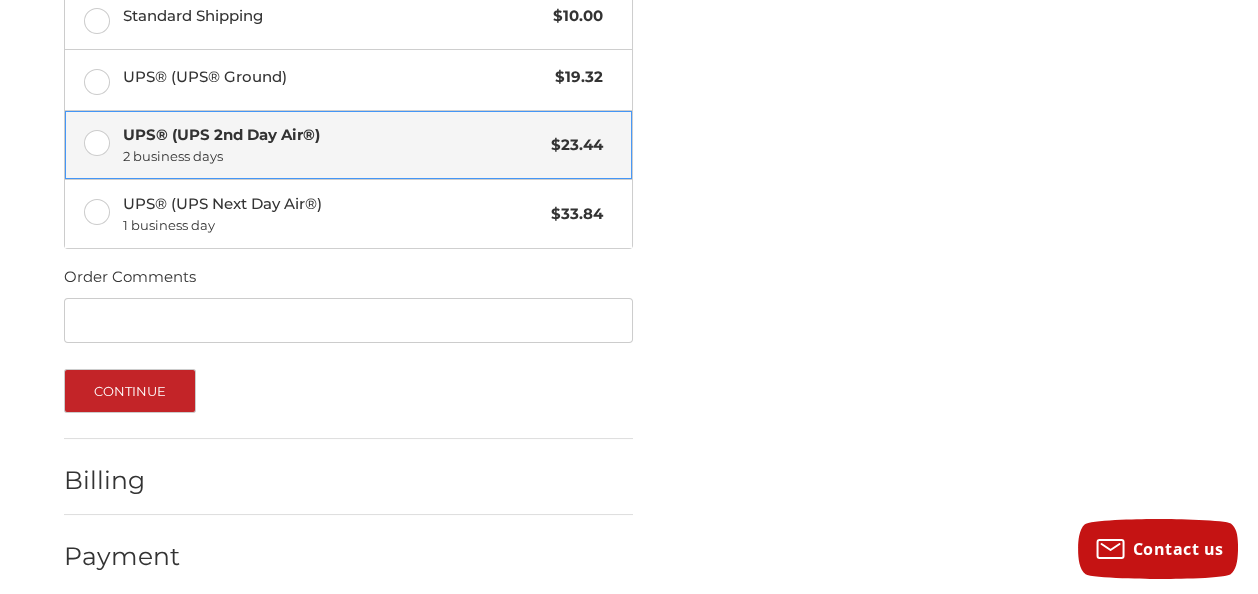 scroll, scrollTop: 1101, scrollLeft: 0, axis: vertical 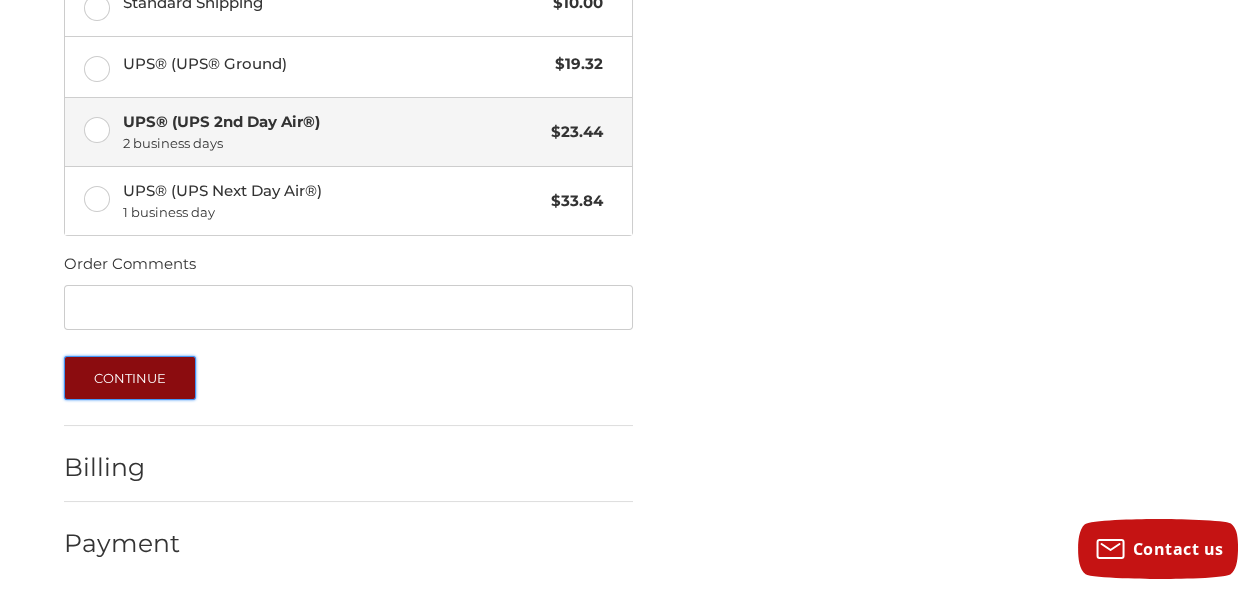 click on "Continue" at bounding box center (130, 378) 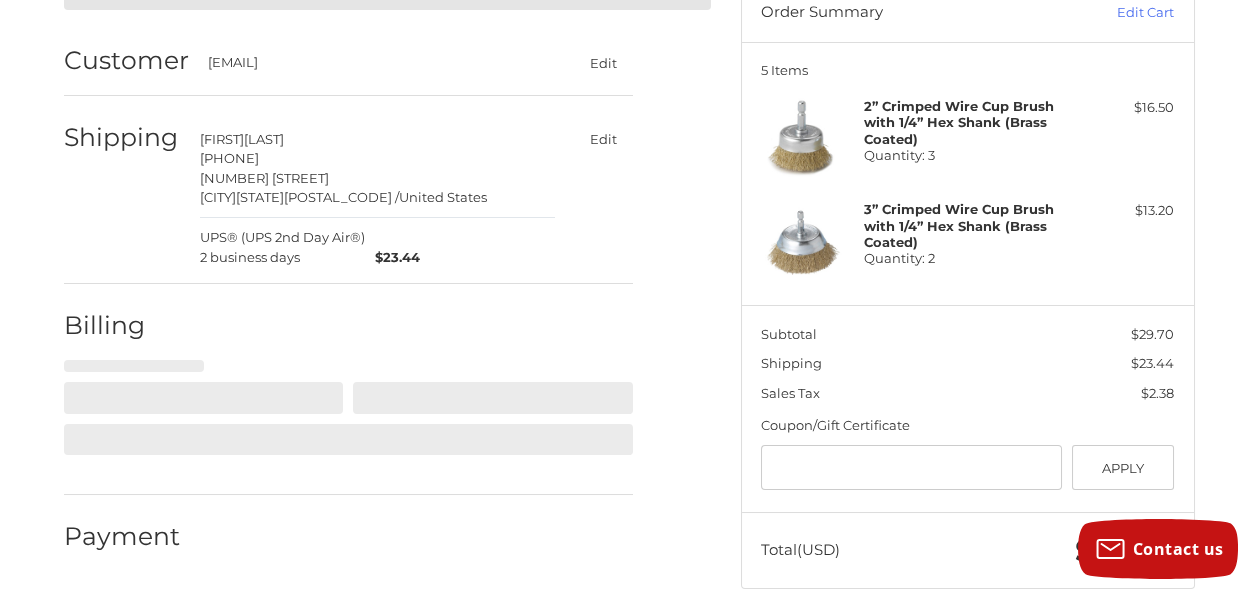 select on "**" 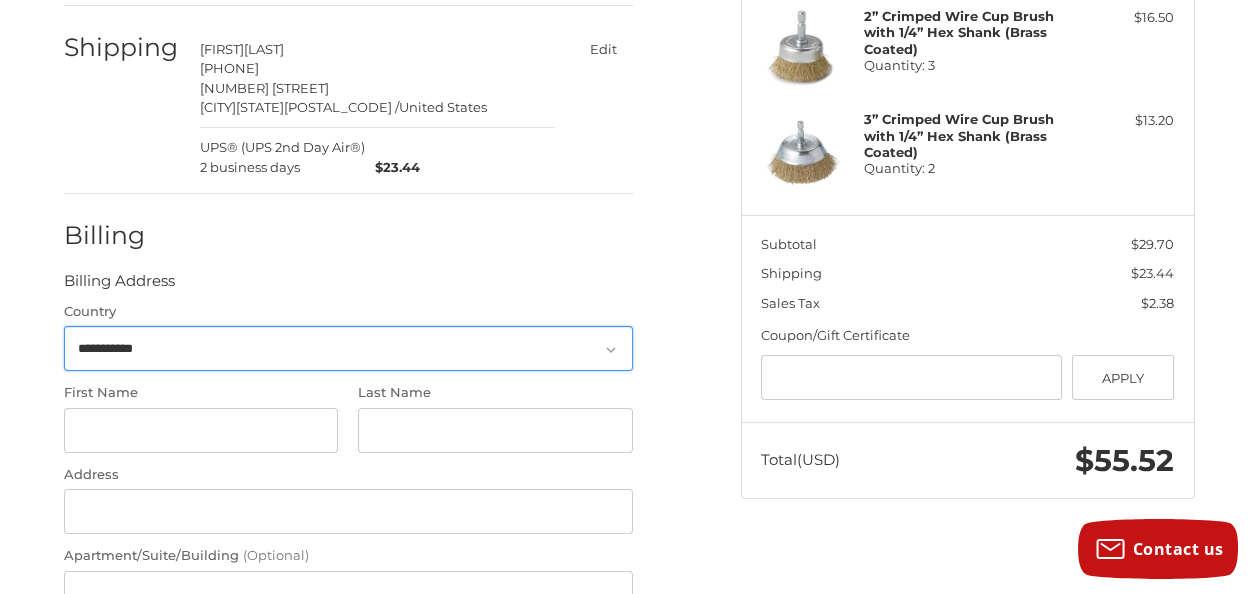 scroll, scrollTop: 379, scrollLeft: 0, axis: vertical 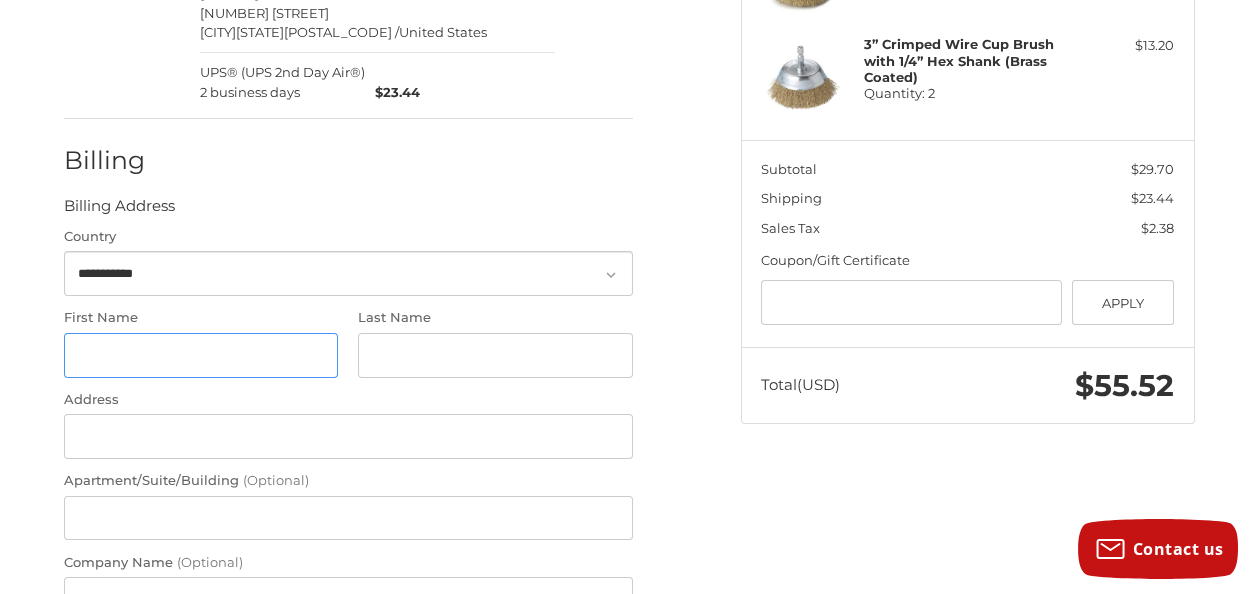 click on "First Name" at bounding box center [201, 355] 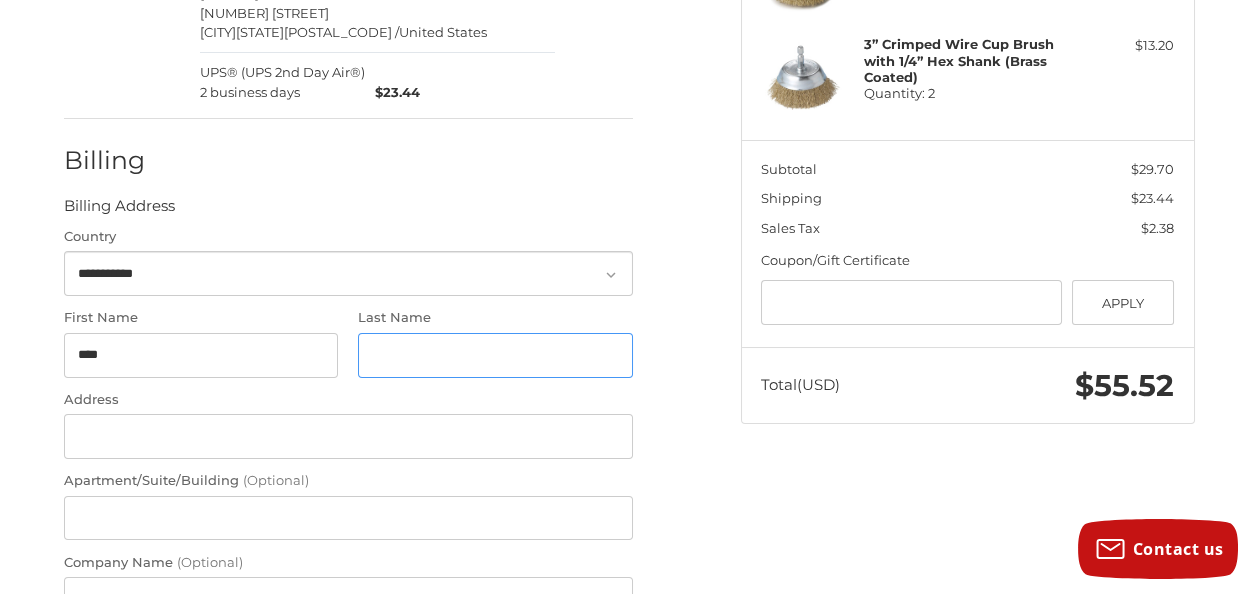 type on "*******" 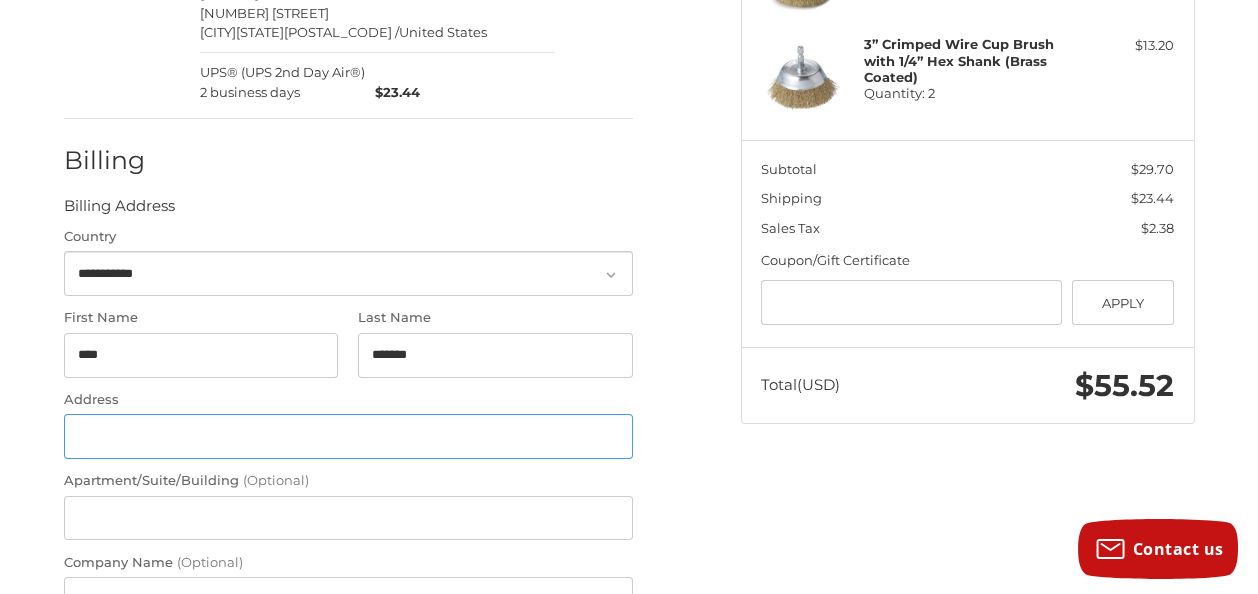 type on "**********" 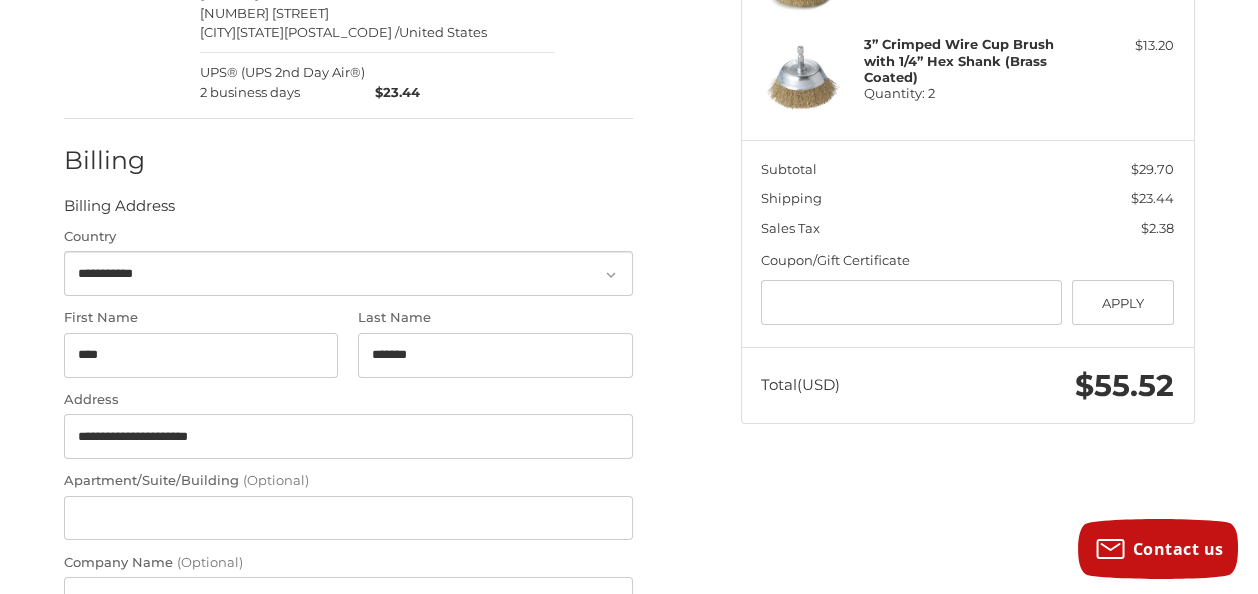 type on "*****" 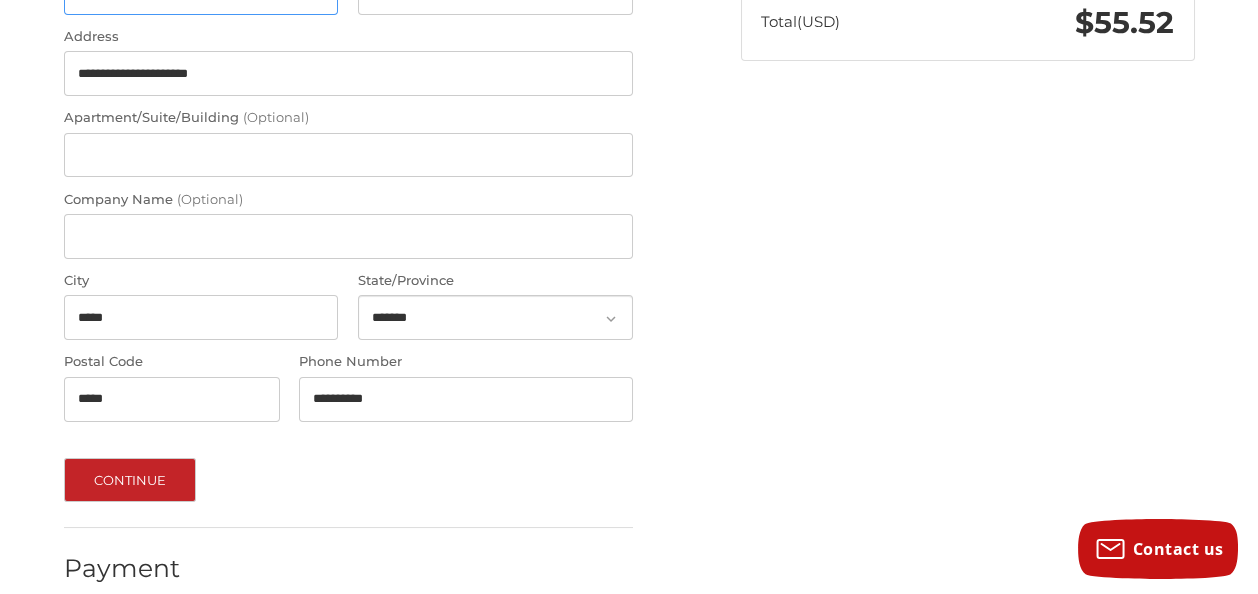 scroll, scrollTop: 768, scrollLeft: 0, axis: vertical 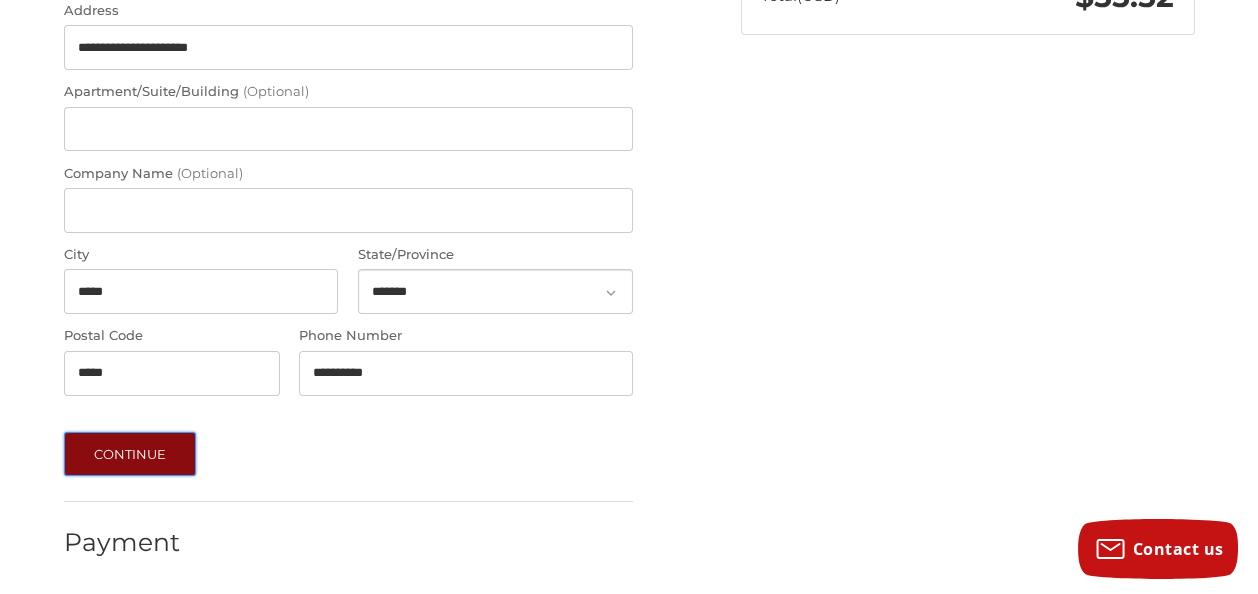 click on "Continue" at bounding box center (130, 454) 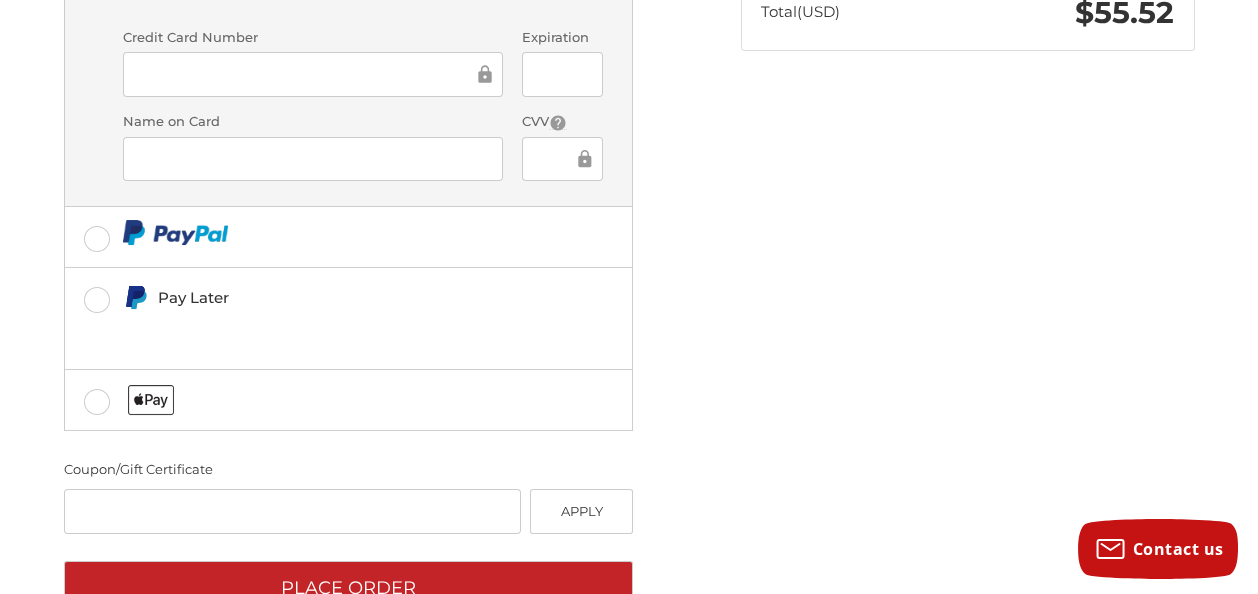 scroll, scrollTop: 816, scrollLeft: 0, axis: vertical 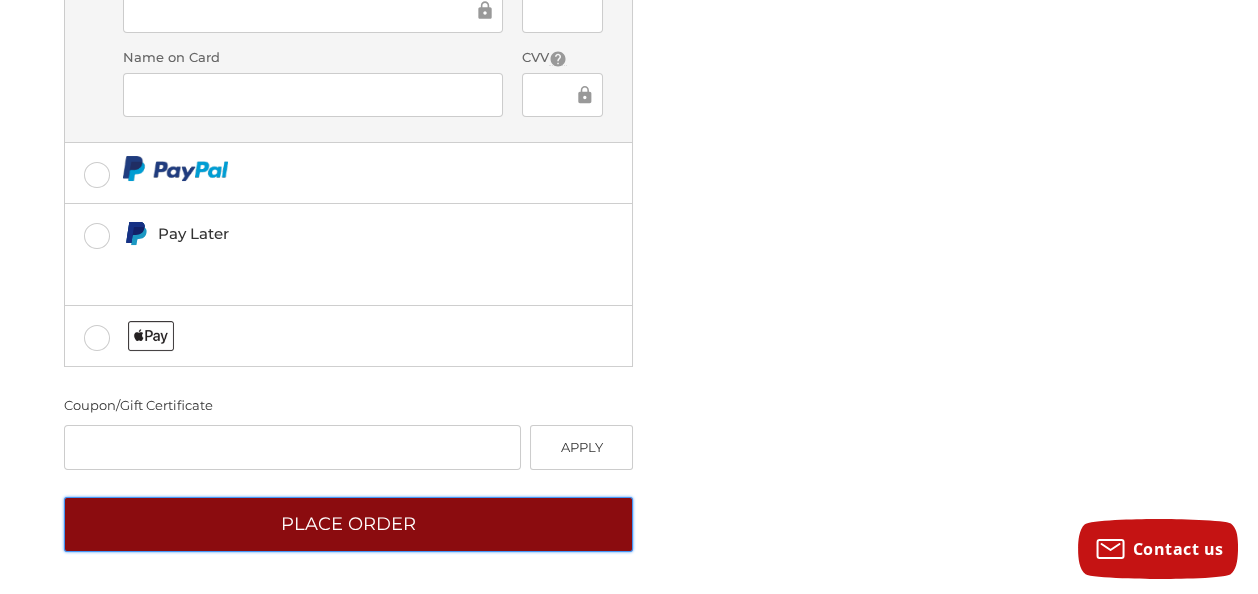 click on "Place Order" at bounding box center [348, 524] 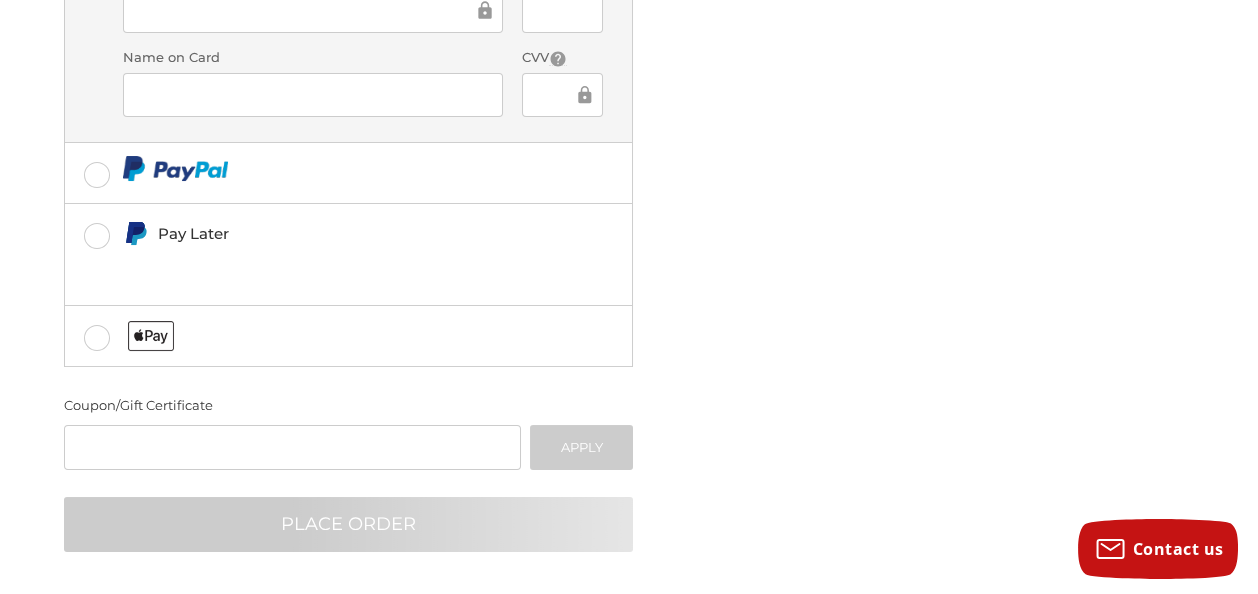 scroll, scrollTop: 119, scrollLeft: 0, axis: vertical 